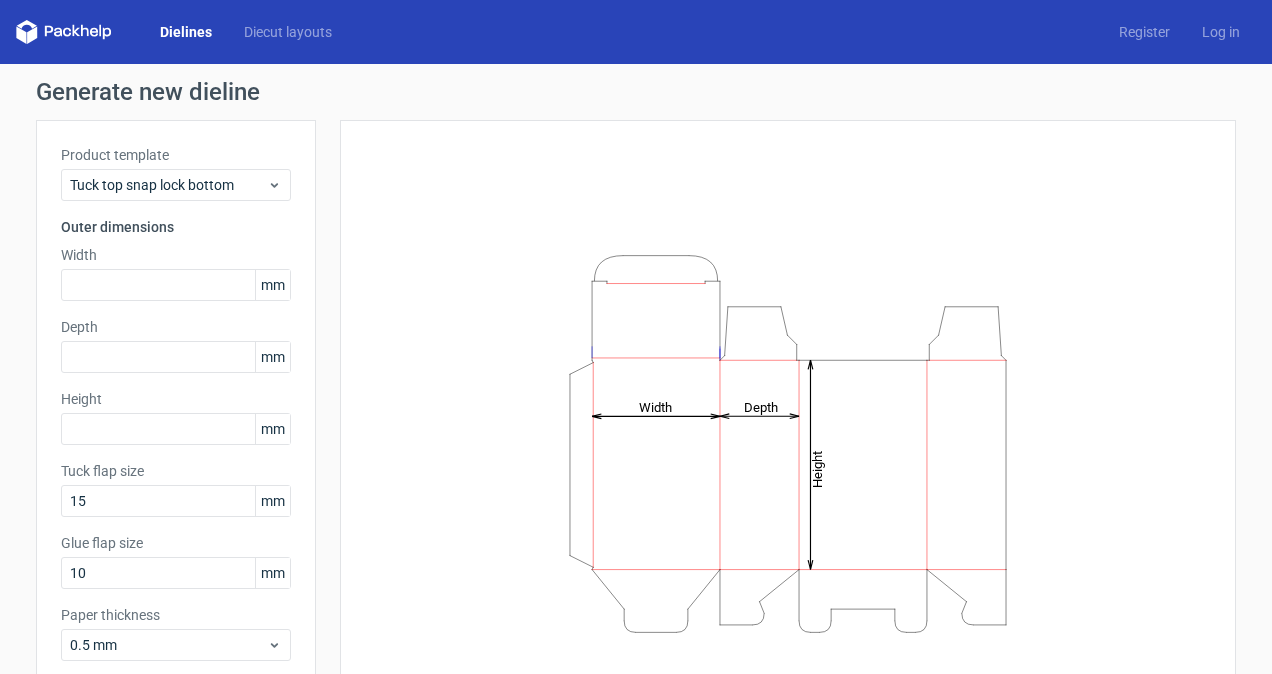 scroll, scrollTop: 0, scrollLeft: 0, axis: both 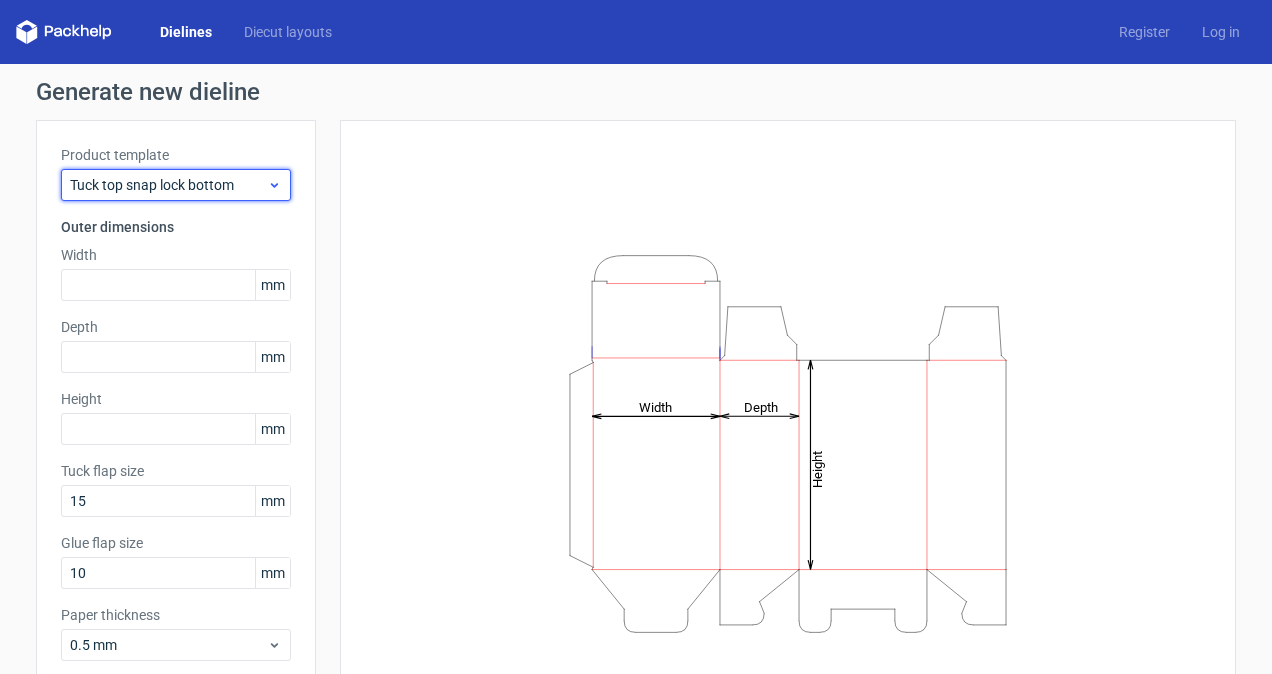 click on "Tuck top snap lock bottom" at bounding box center (168, 185) 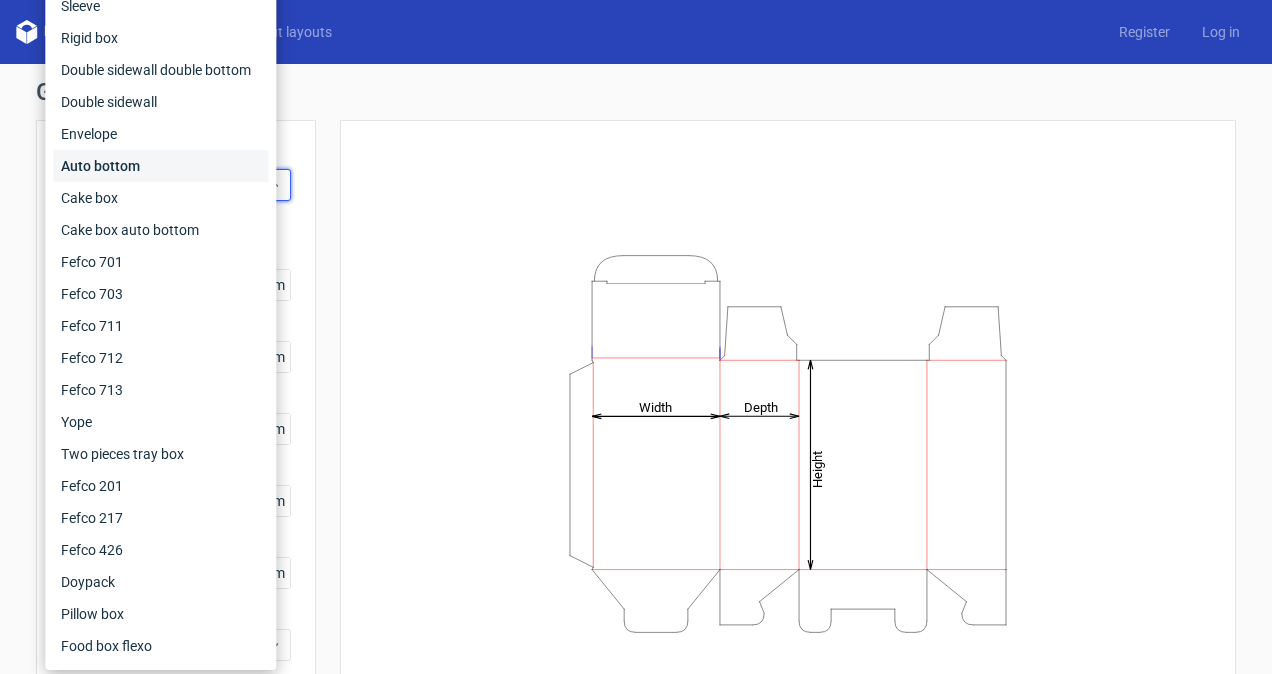 click on "Auto bottom" at bounding box center [160, 166] 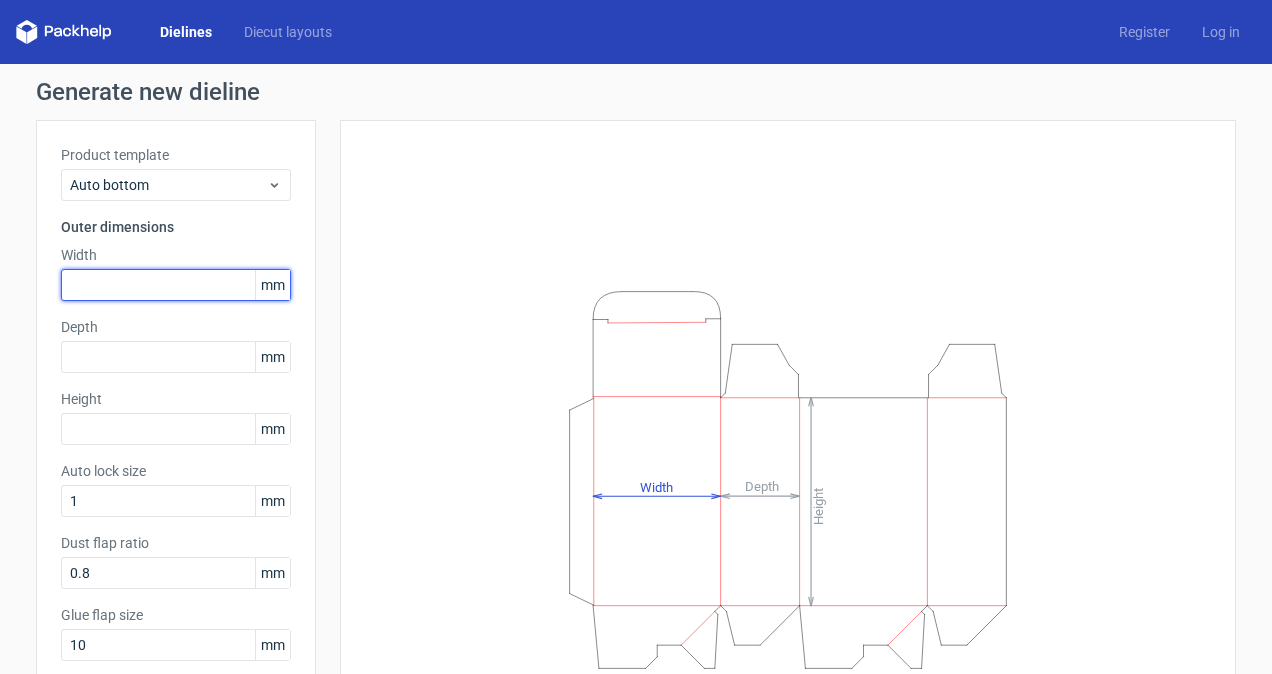 click at bounding box center [176, 285] 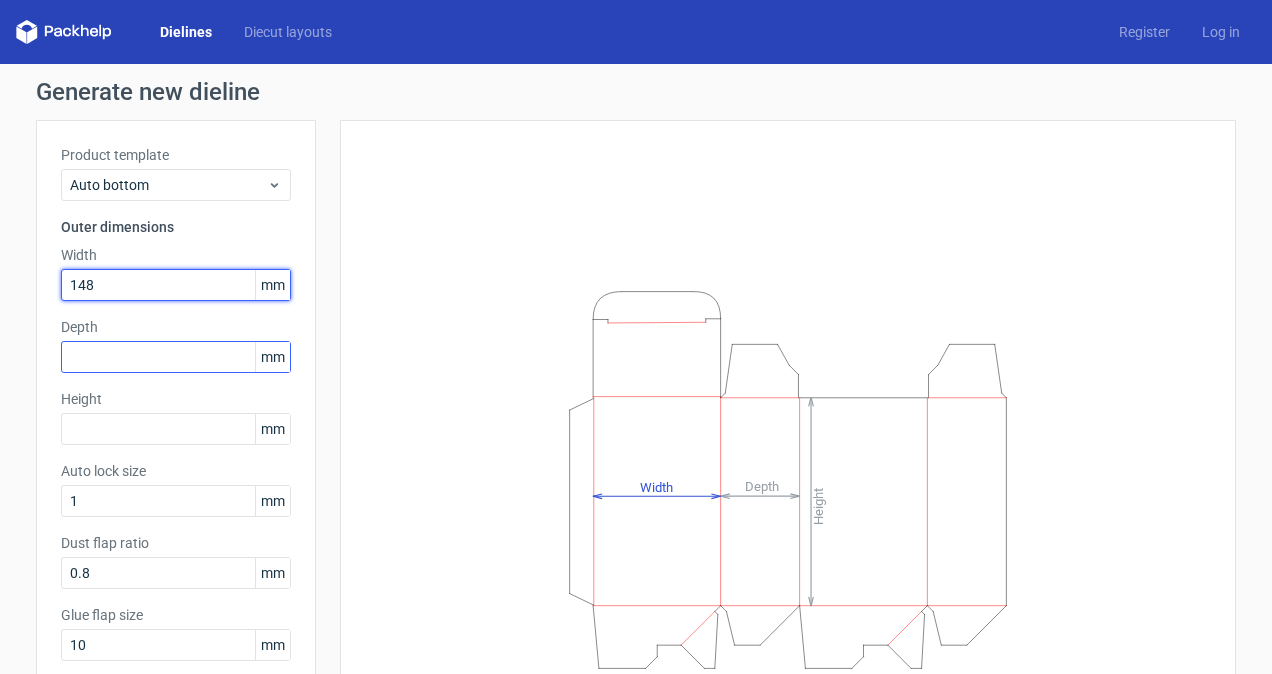 type on "148" 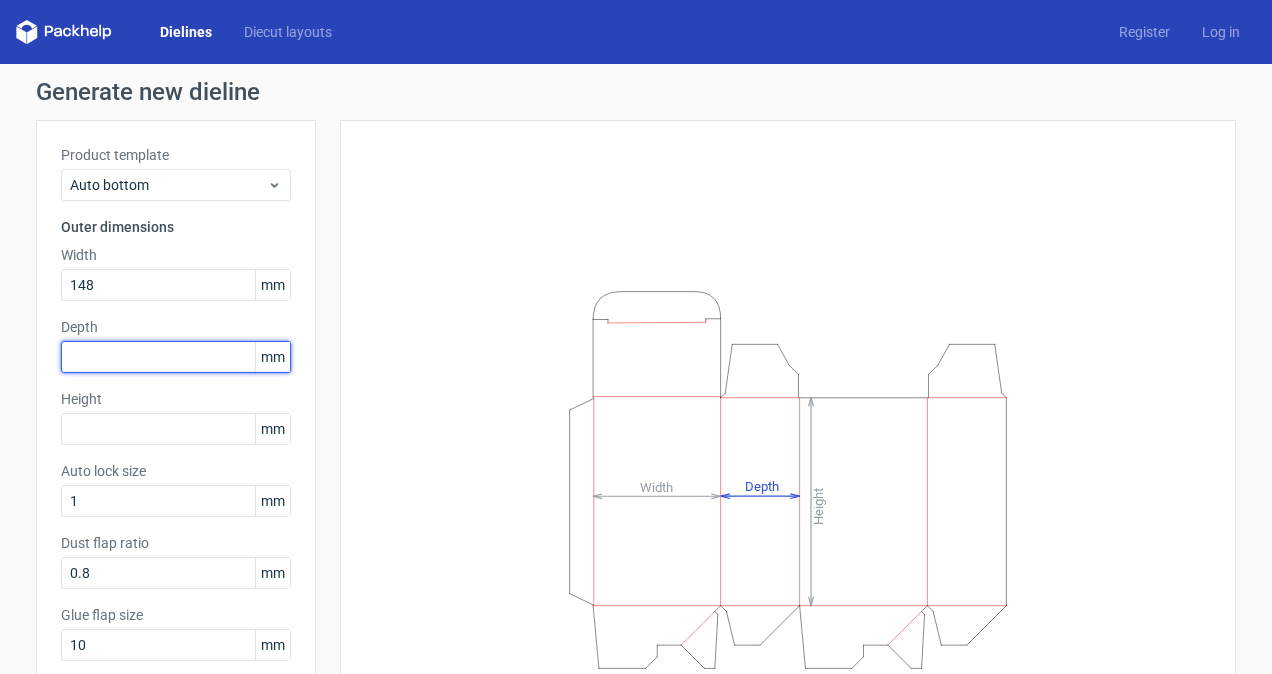 click at bounding box center [176, 357] 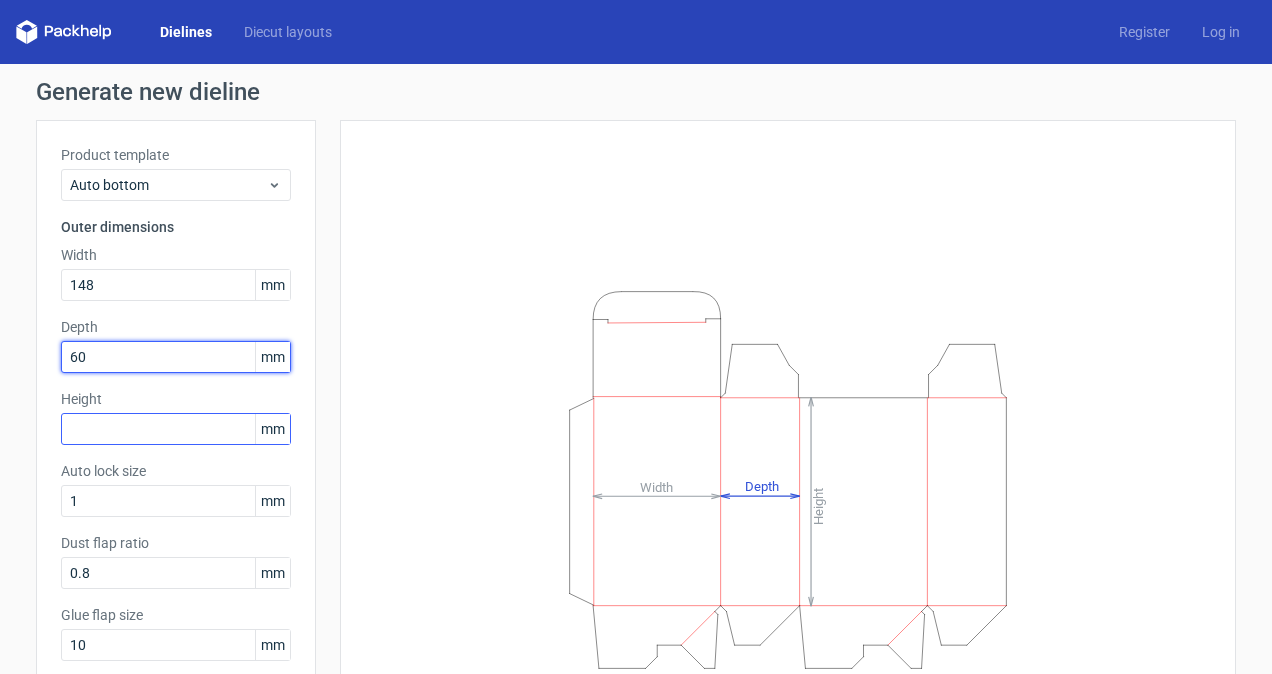 type on "60" 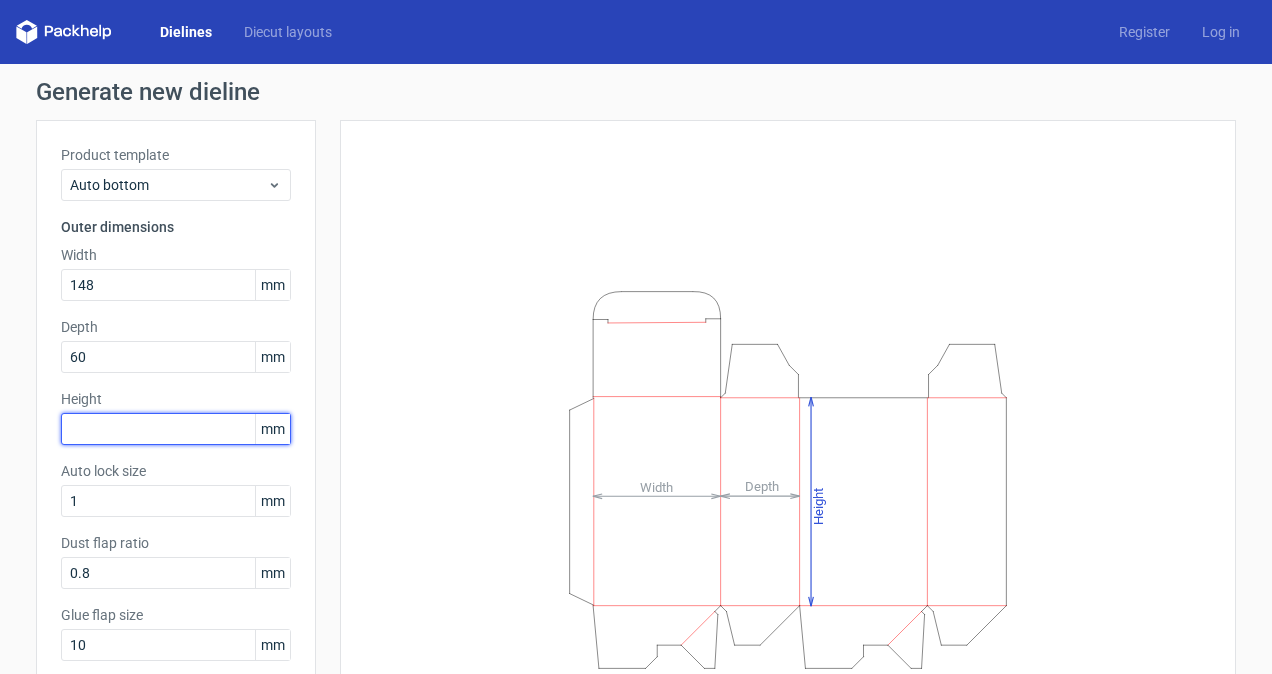 click at bounding box center (176, 429) 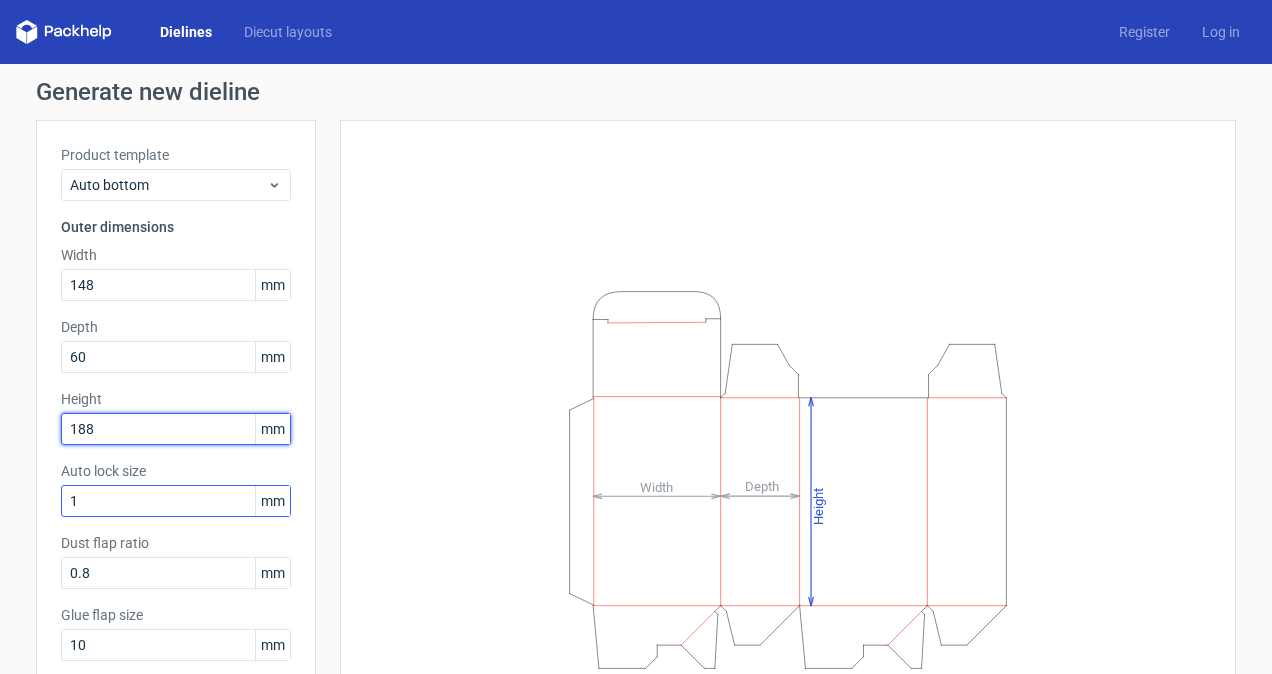 type on "188" 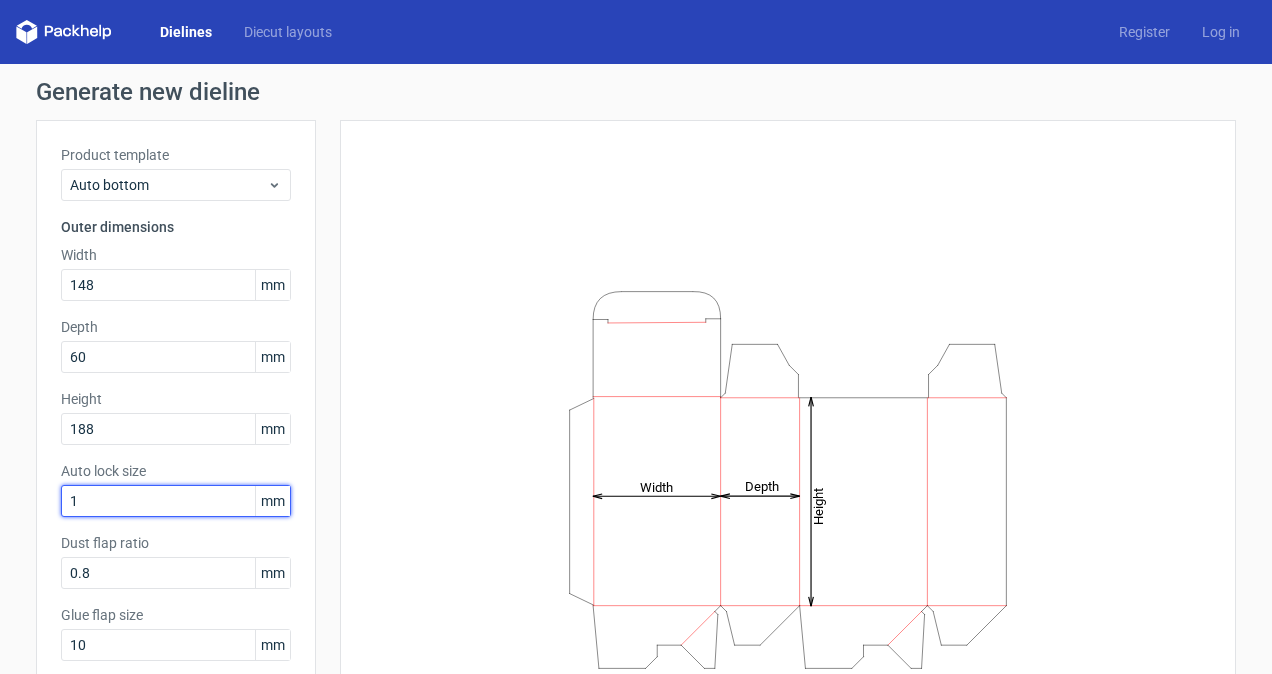 click on "1" at bounding box center [176, 501] 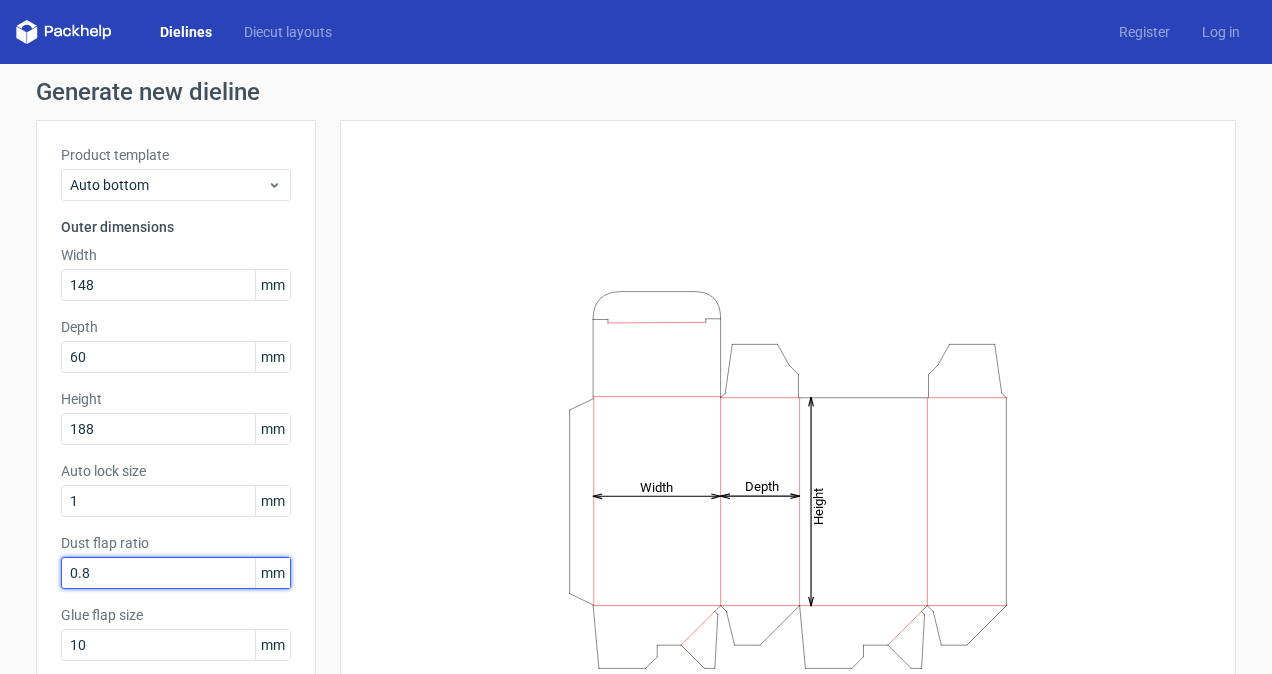click on "0.8" at bounding box center [176, 573] 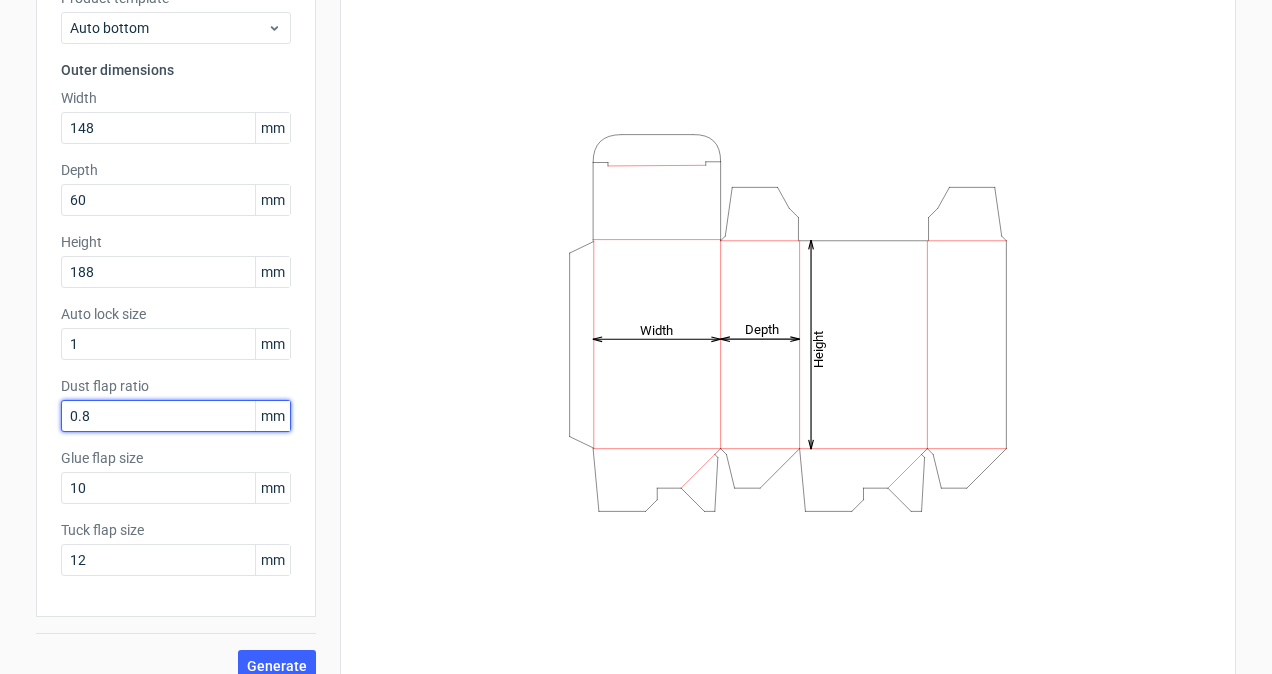 scroll, scrollTop: 180, scrollLeft: 0, axis: vertical 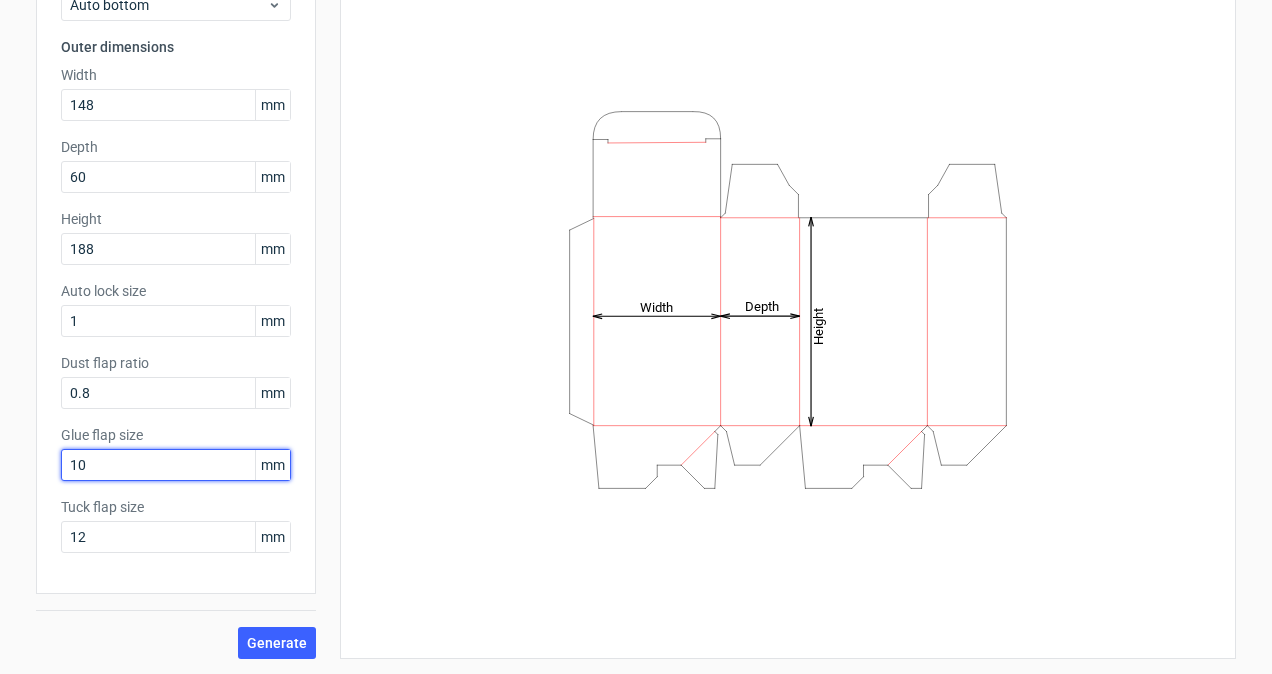 click on "10" at bounding box center [176, 465] 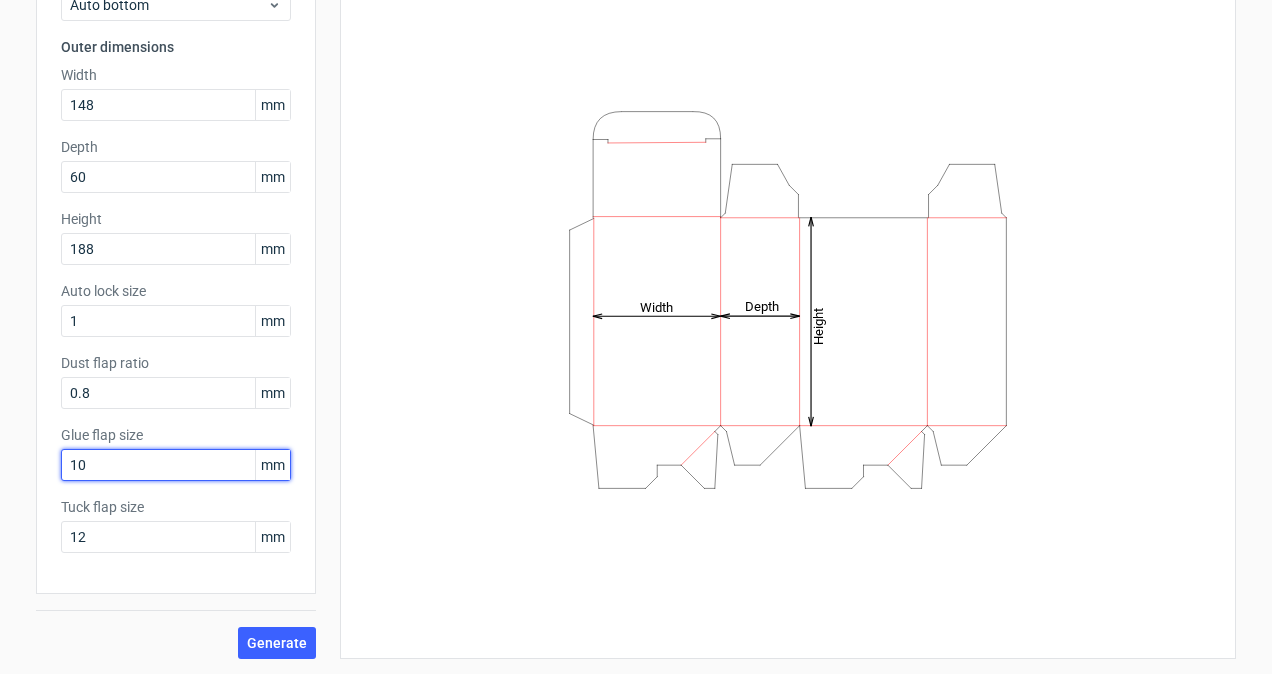 type on "1" 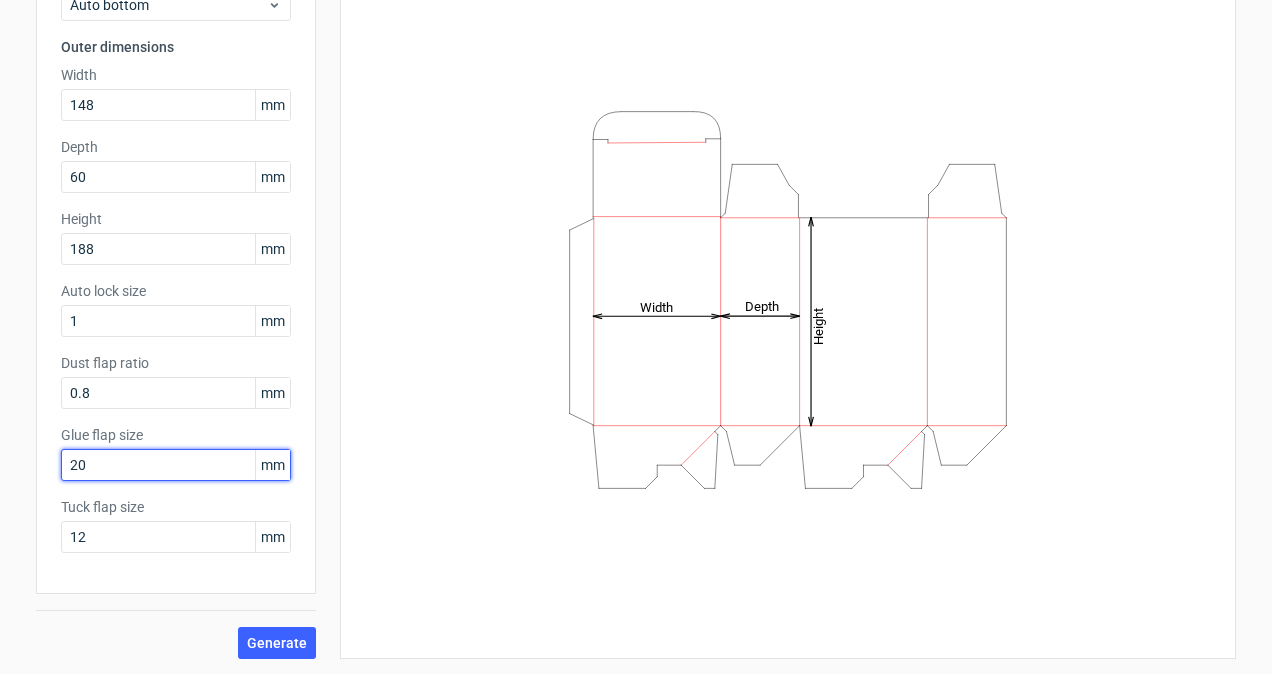 type on "2" 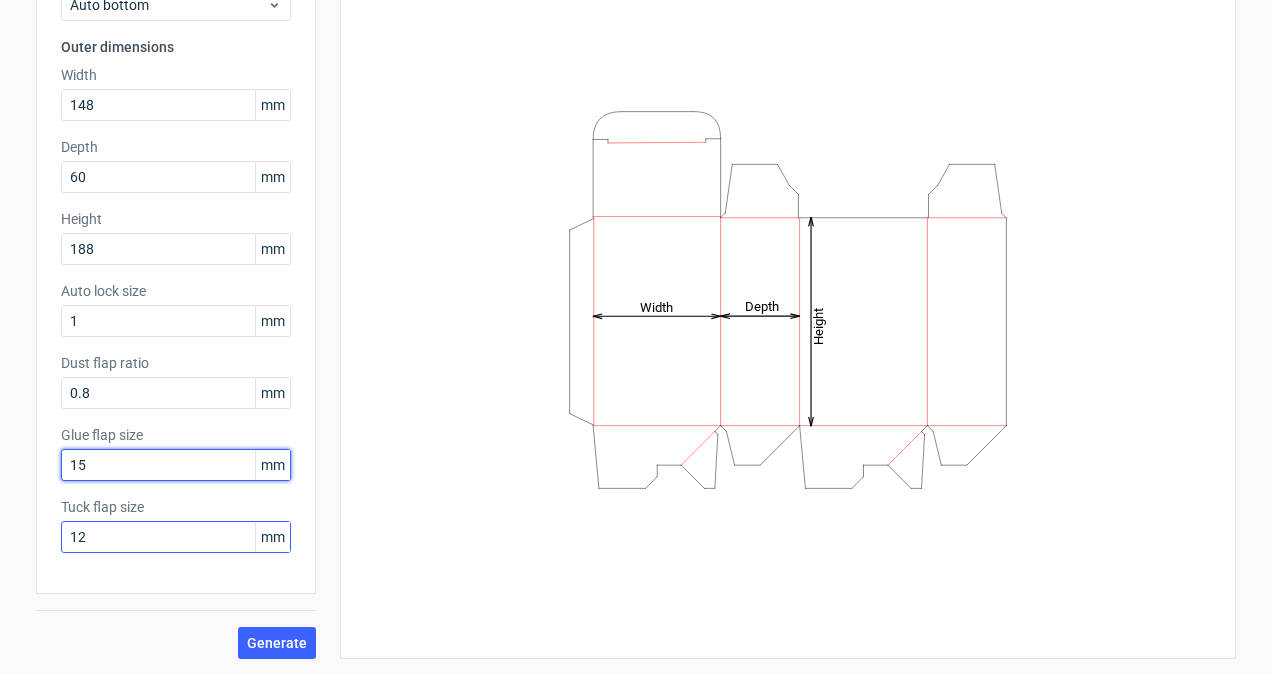 type on "15" 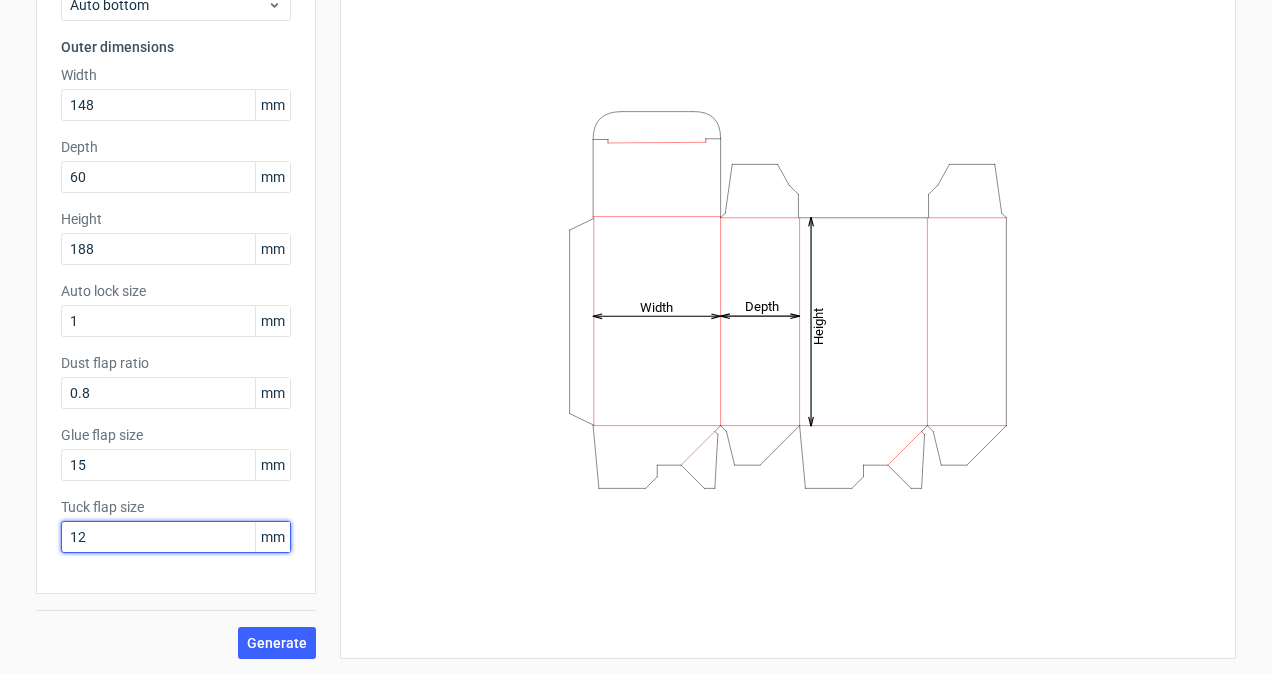 click on "12" at bounding box center [176, 537] 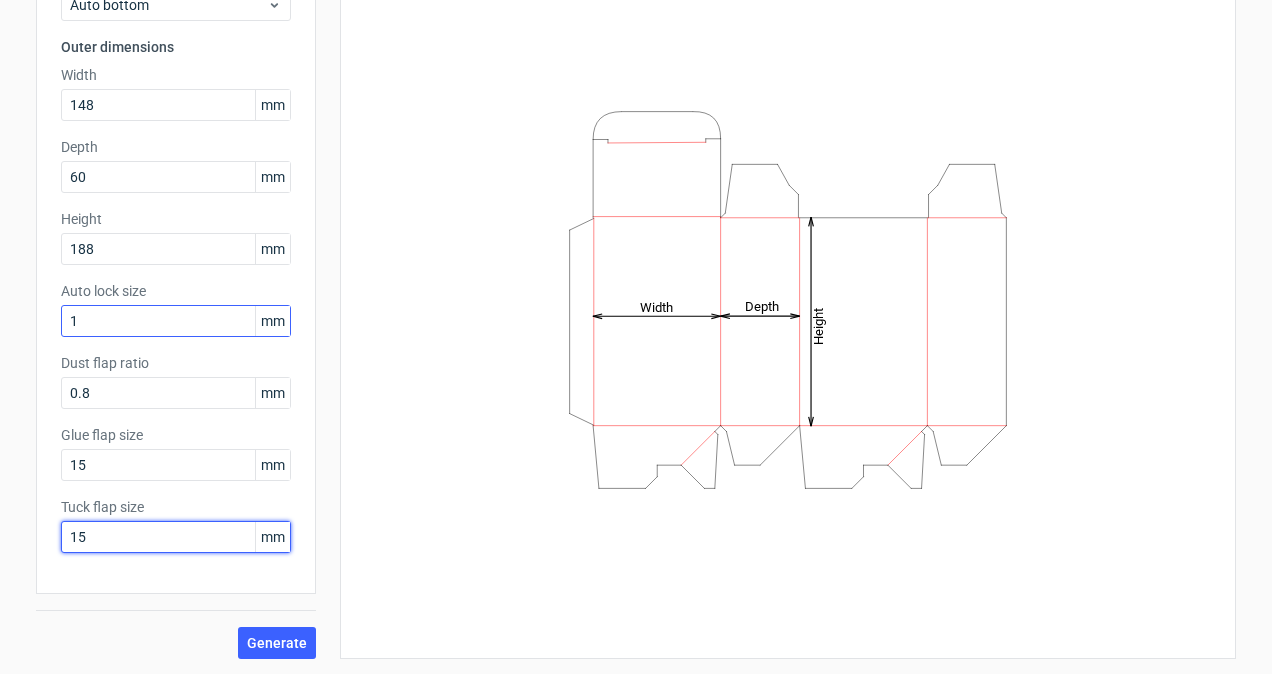 type on "15" 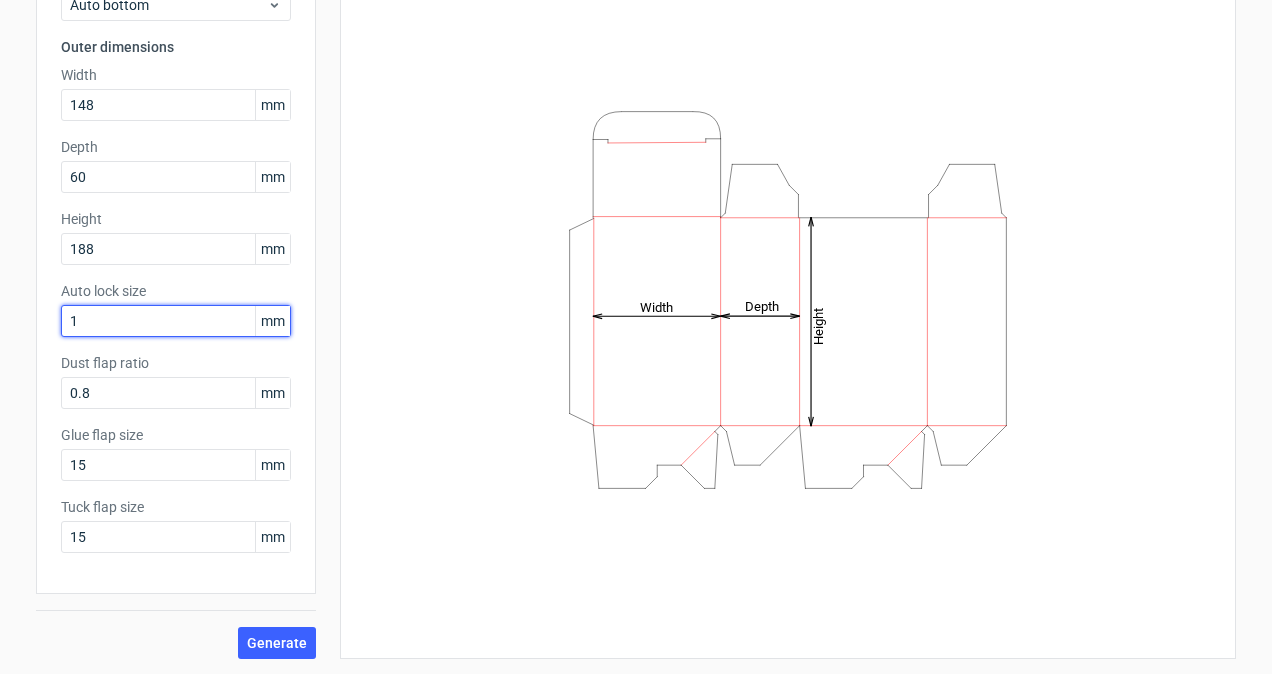 click on "1" at bounding box center [176, 321] 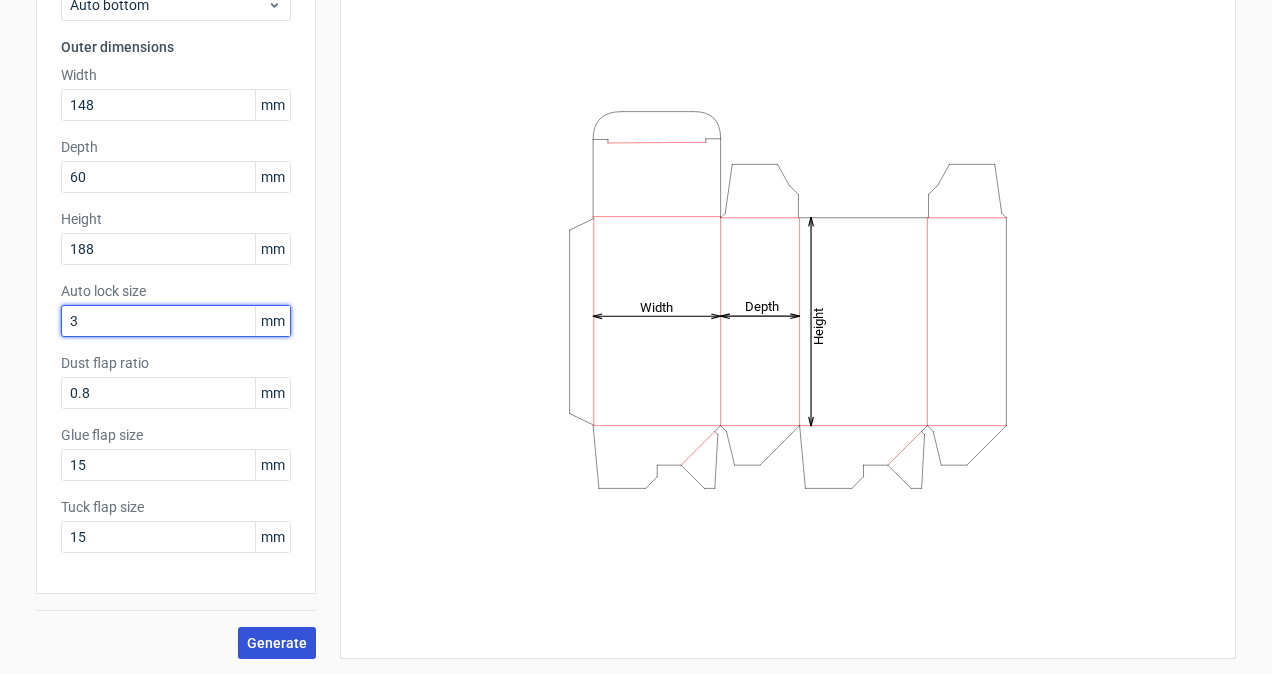 type on "3" 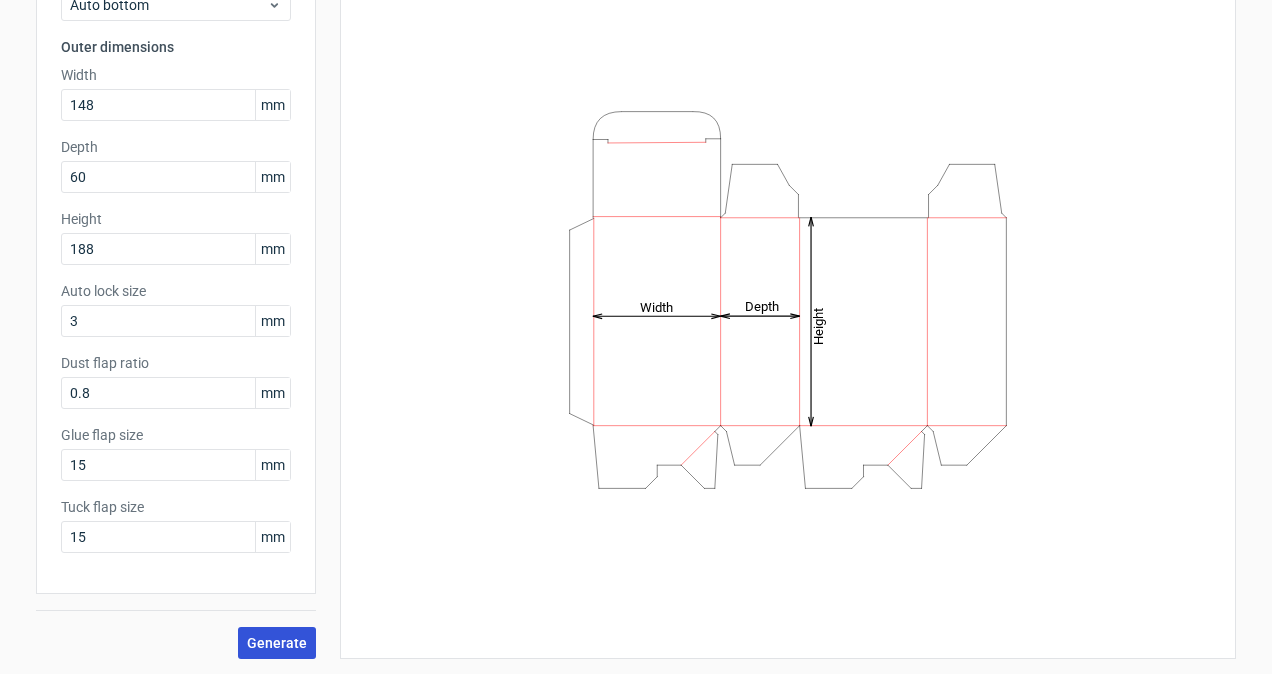 click on "Generate" at bounding box center (277, 643) 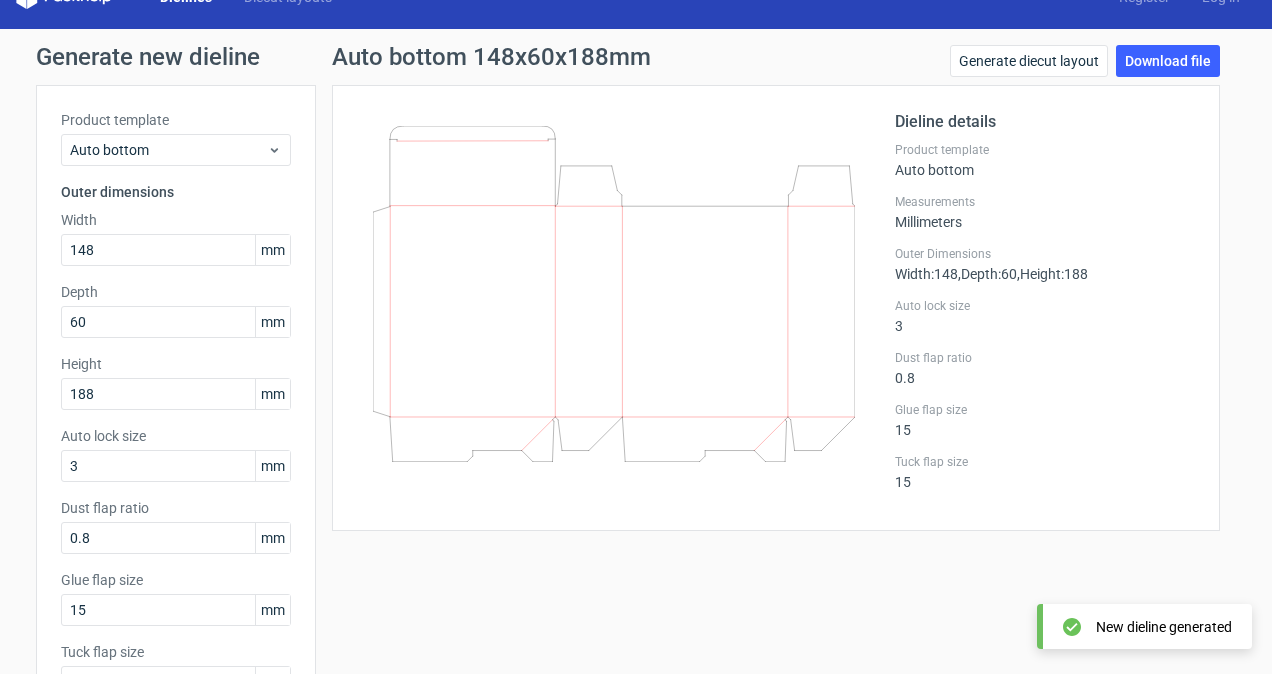 scroll, scrollTop: 34, scrollLeft: 0, axis: vertical 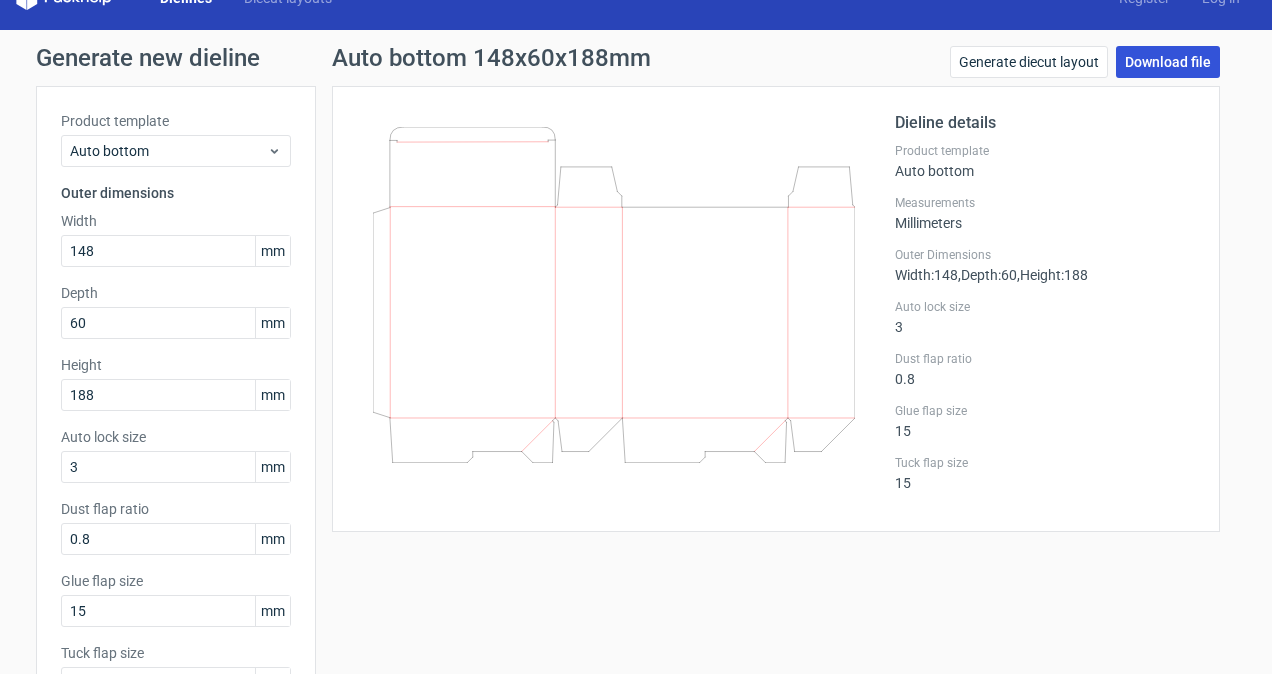 click on "Download file" at bounding box center [1168, 62] 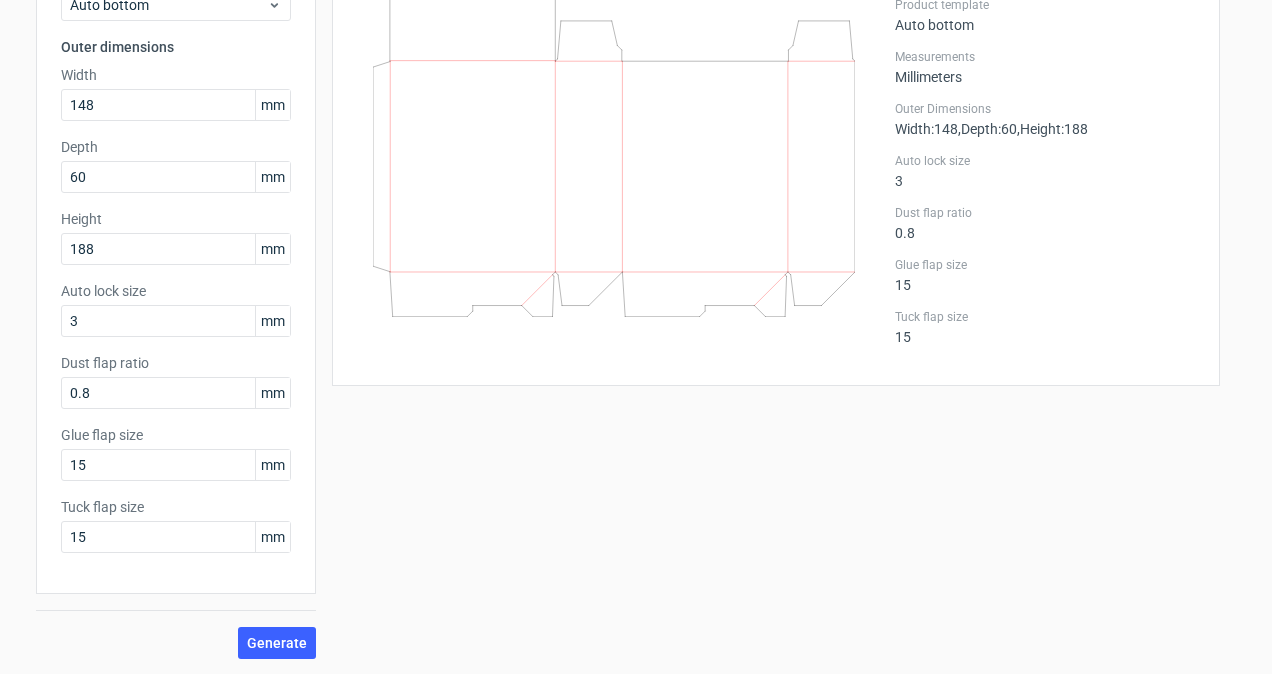 scroll, scrollTop: 0, scrollLeft: 0, axis: both 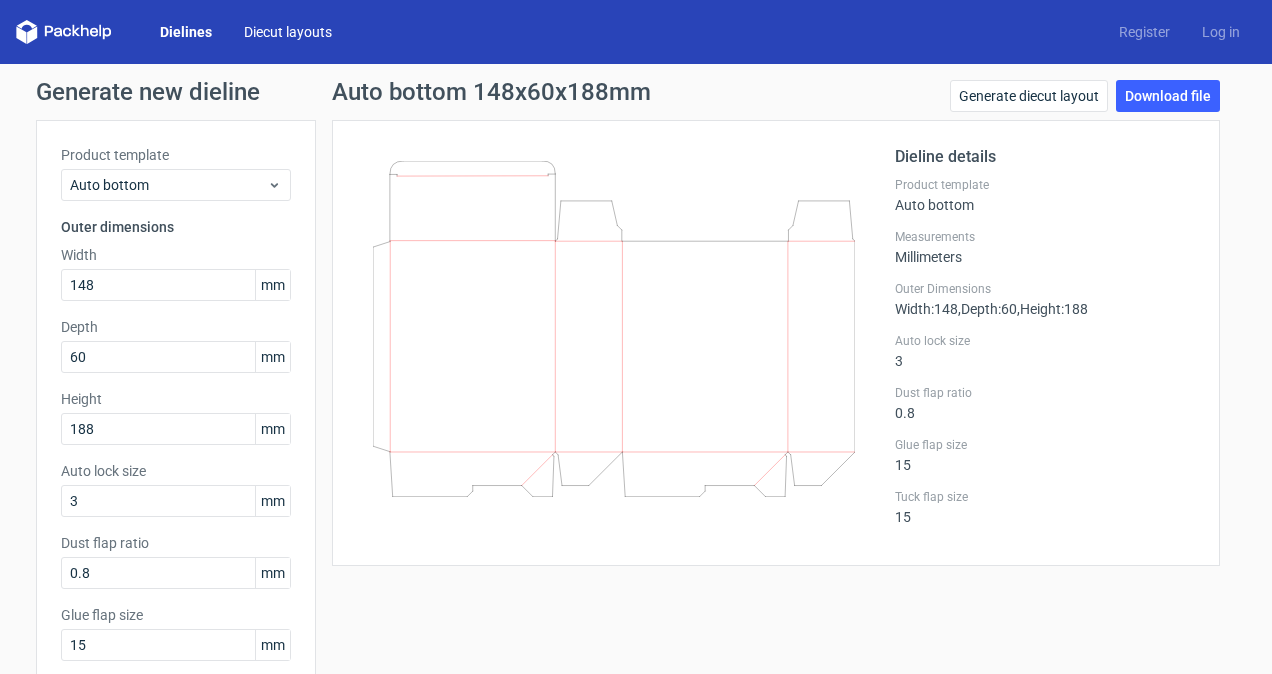 click on "Diecut layouts" at bounding box center (288, 32) 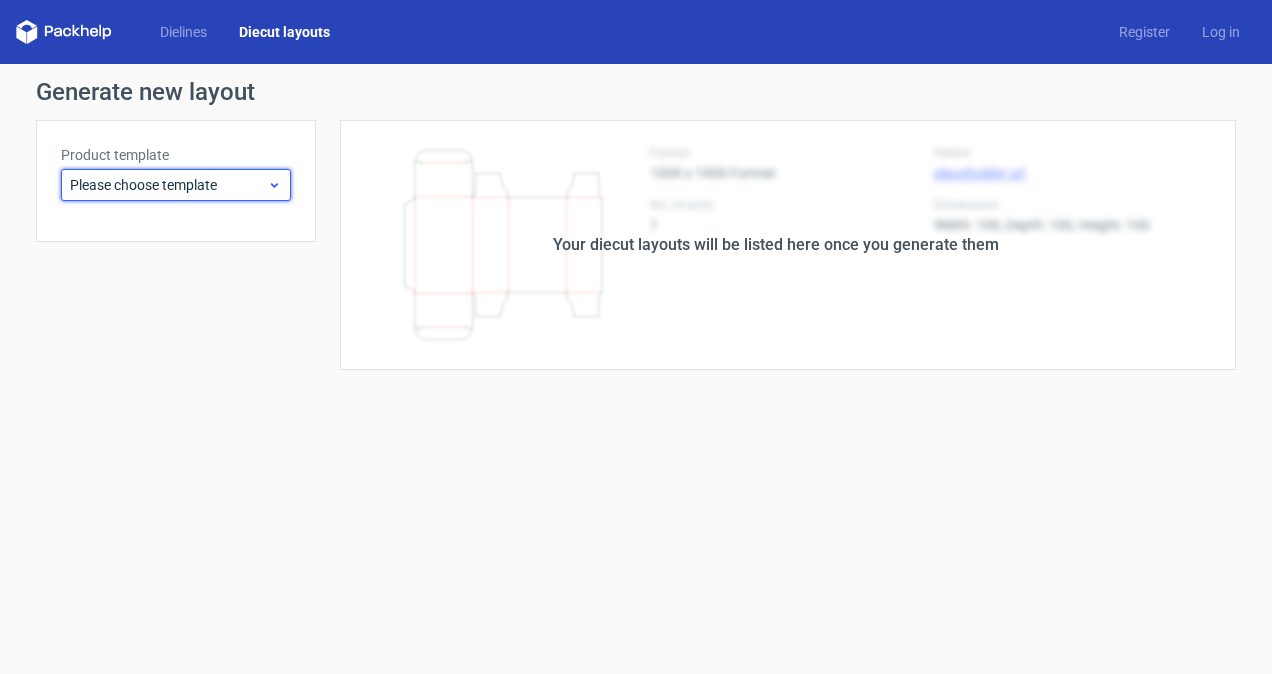 click on "Please choose template" at bounding box center (168, 185) 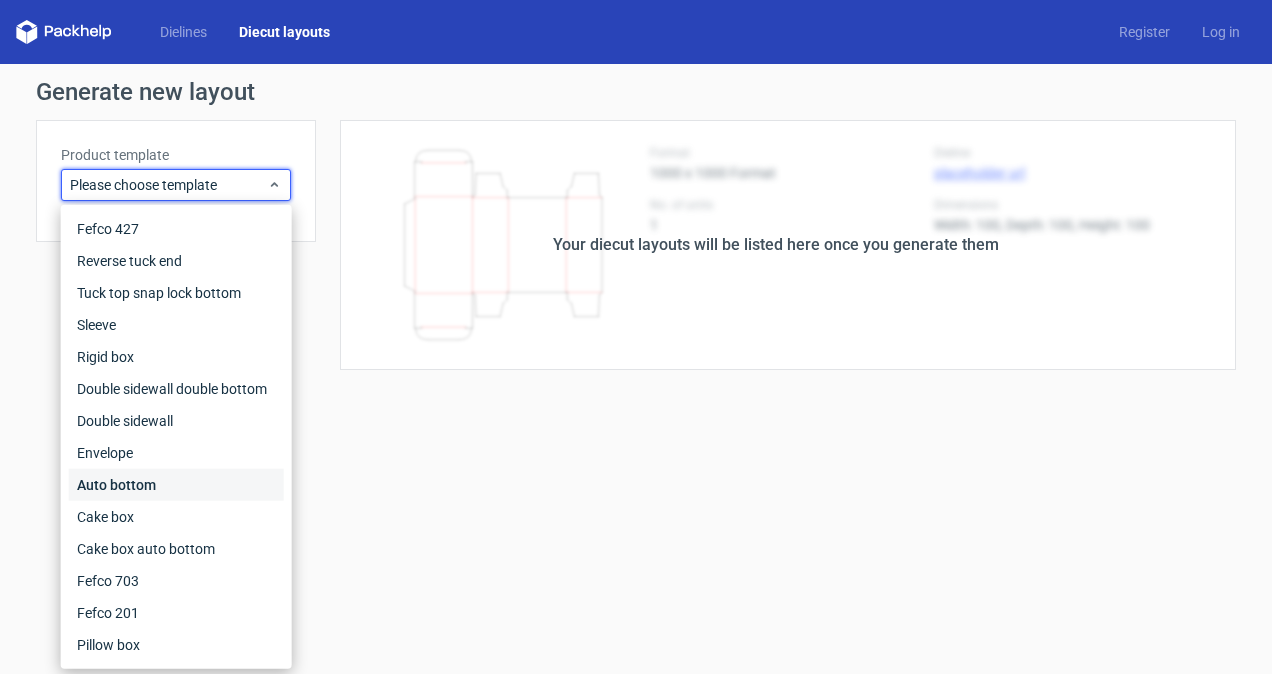 click on "Auto bottom" at bounding box center [176, 485] 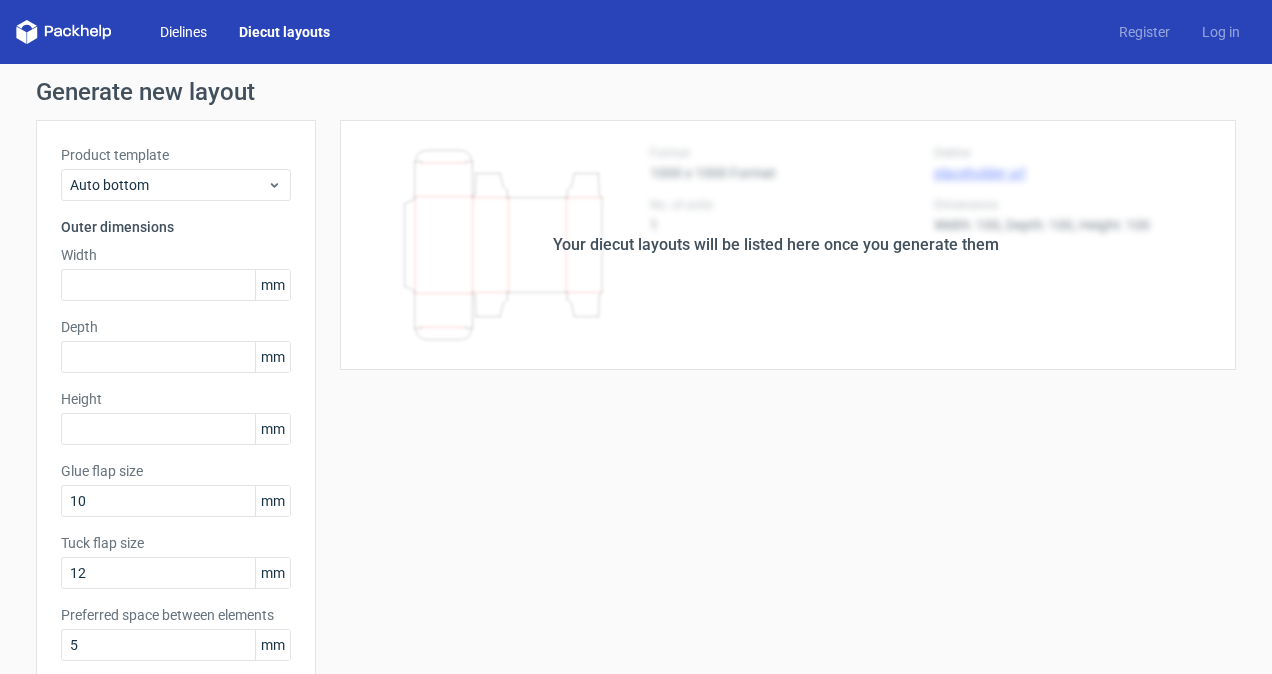 click on "Dielines" at bounding box center [183, 32] 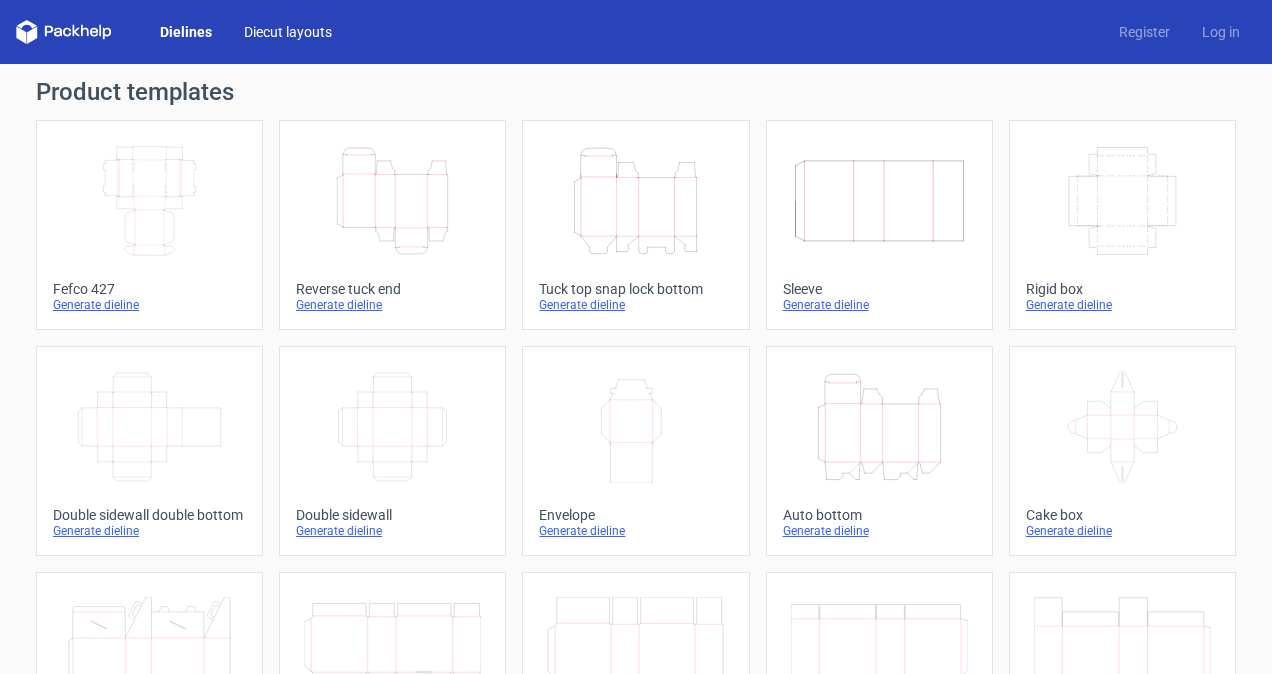 click on "Diecut layouts" at bounding box center (288, 32) 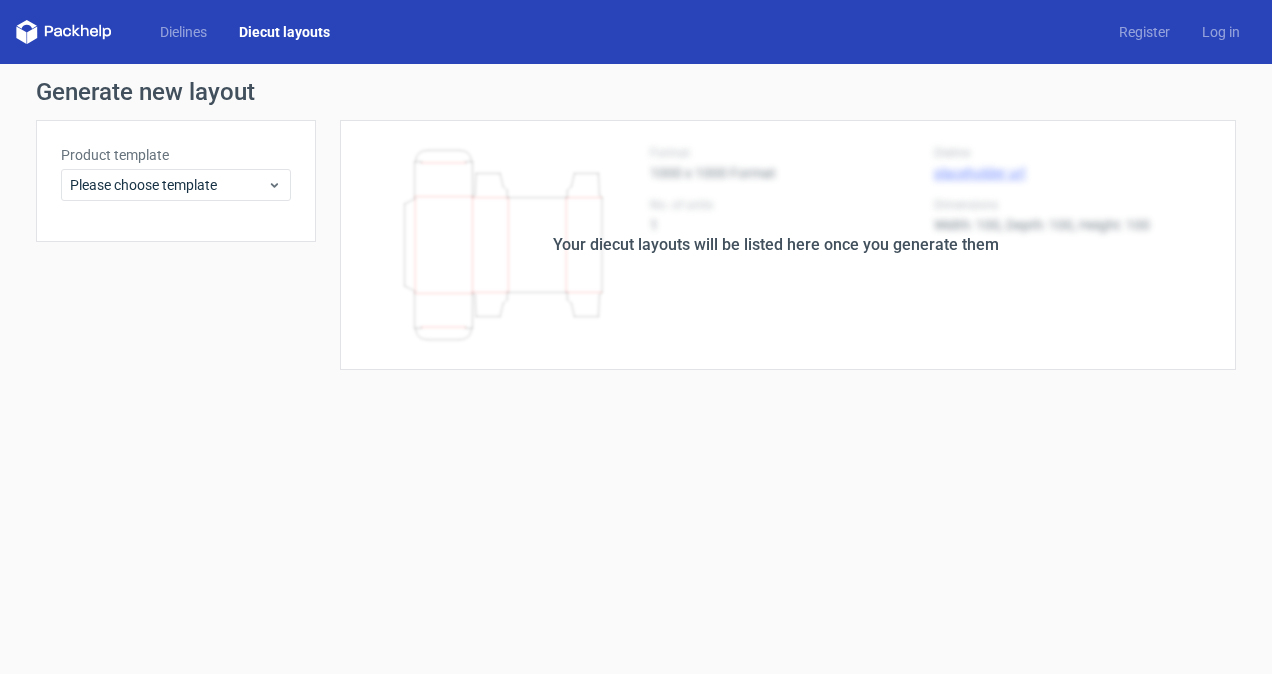 click on "Product template" at bounding box center [176, 155] 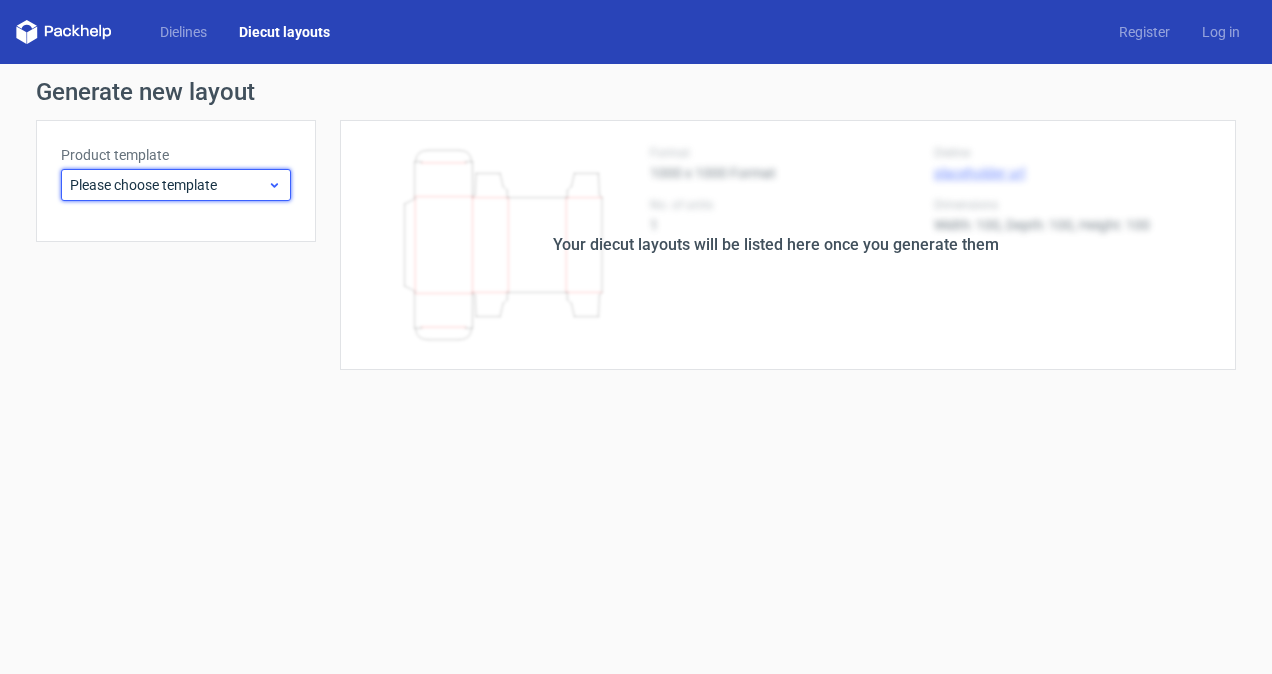 click on "Please choose template" at bounding box center (168, 185) 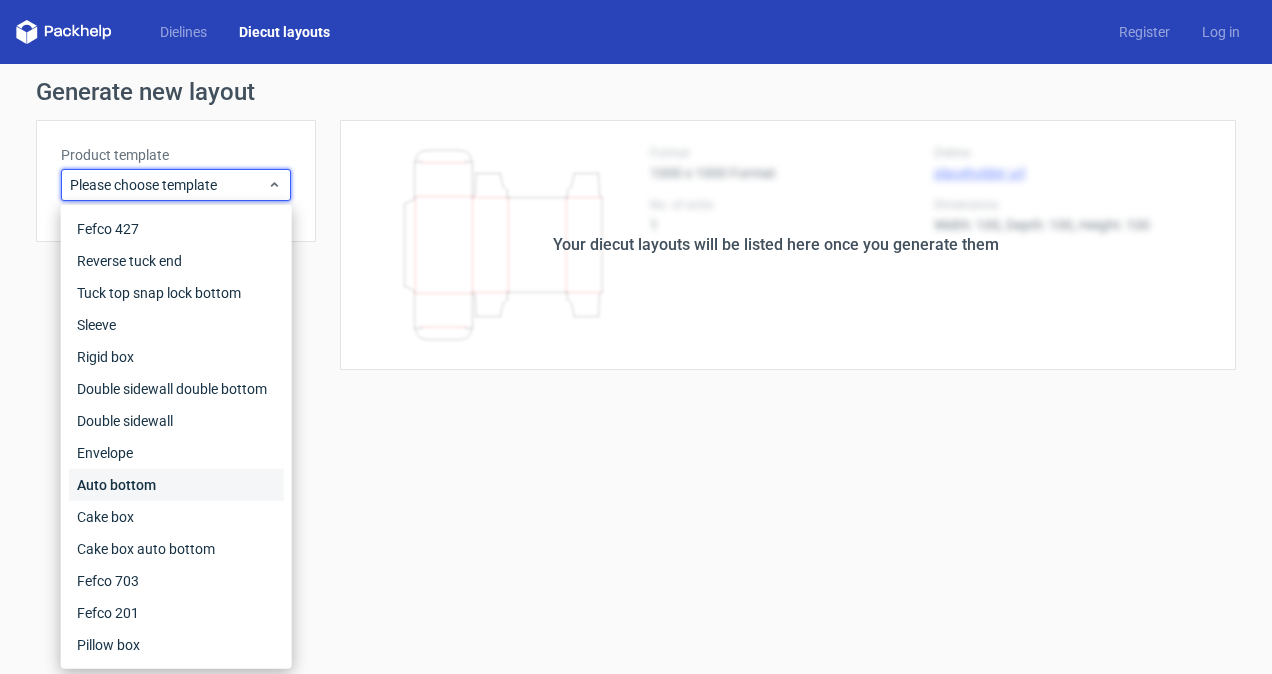 click on "Auto bottom" at bounding box center (176, 485) 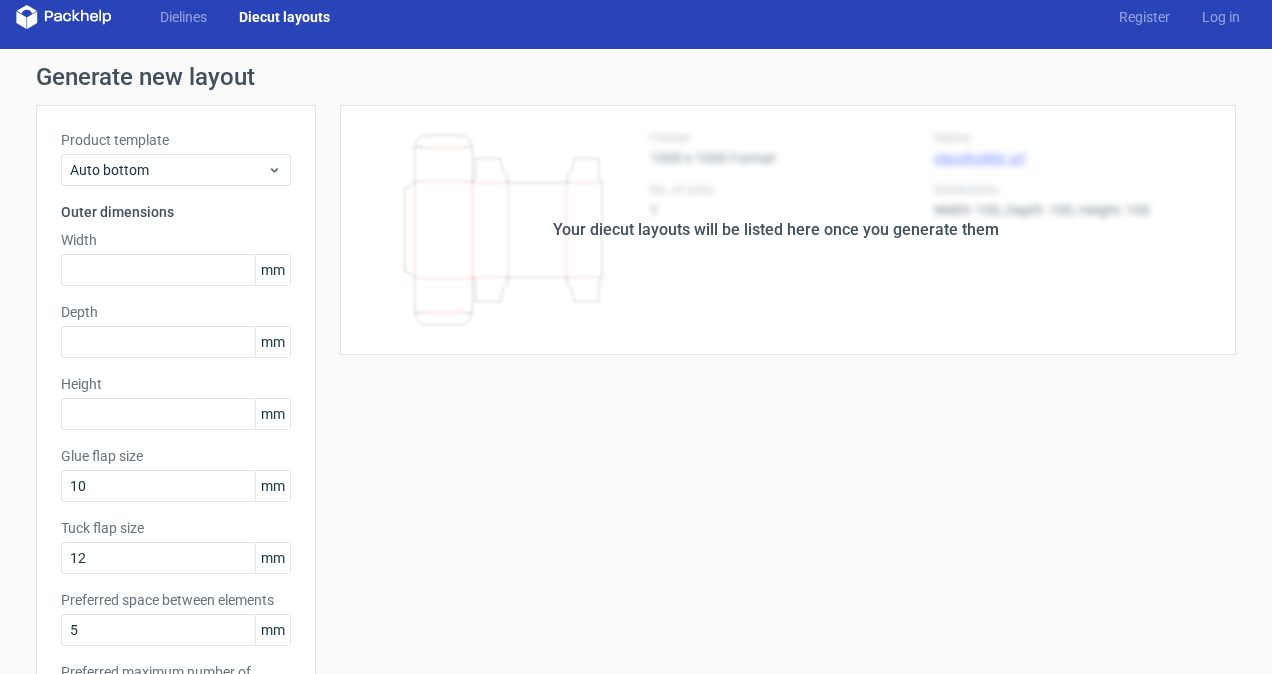 scroll, scrollTop: 0, scrollLeft: 0, axis: both 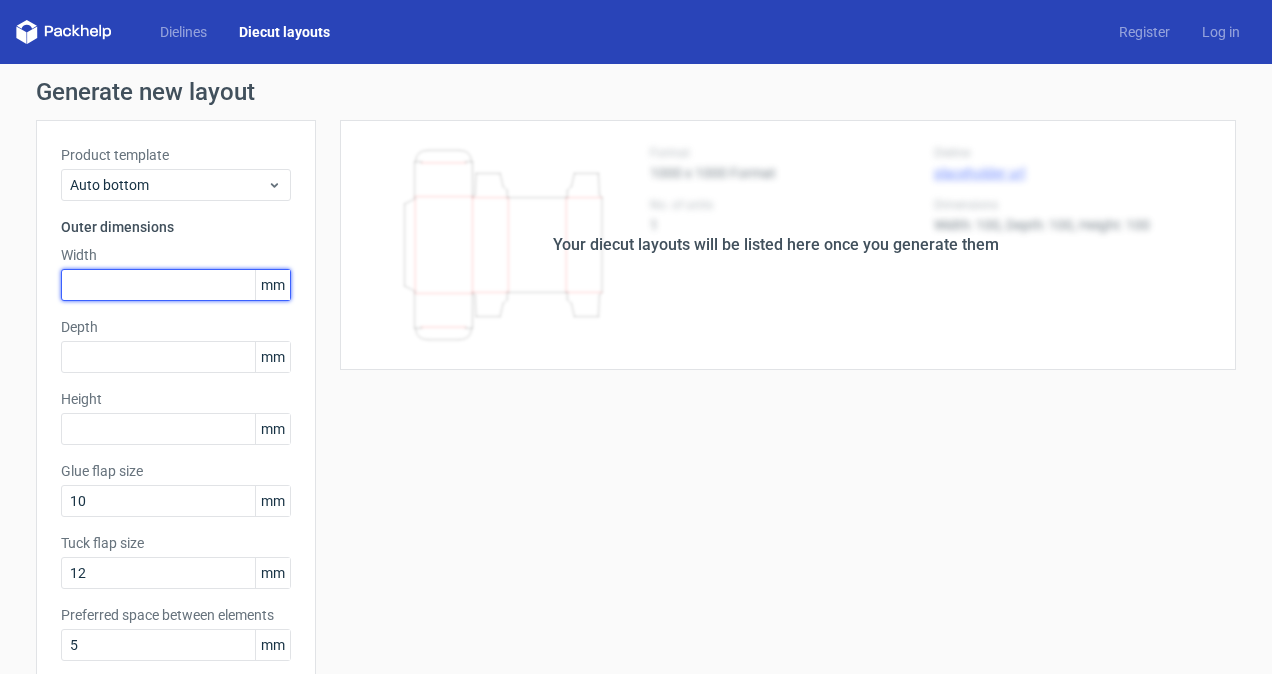 click at bounding box center (176, 285) 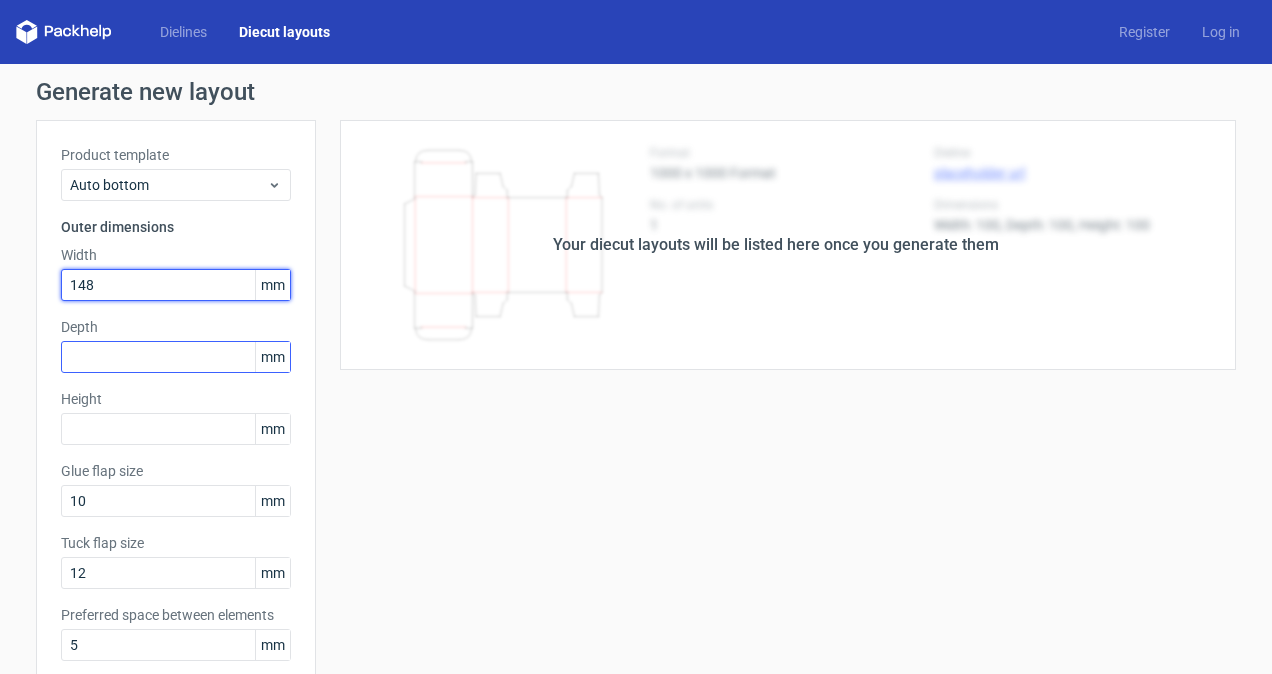type on "148" 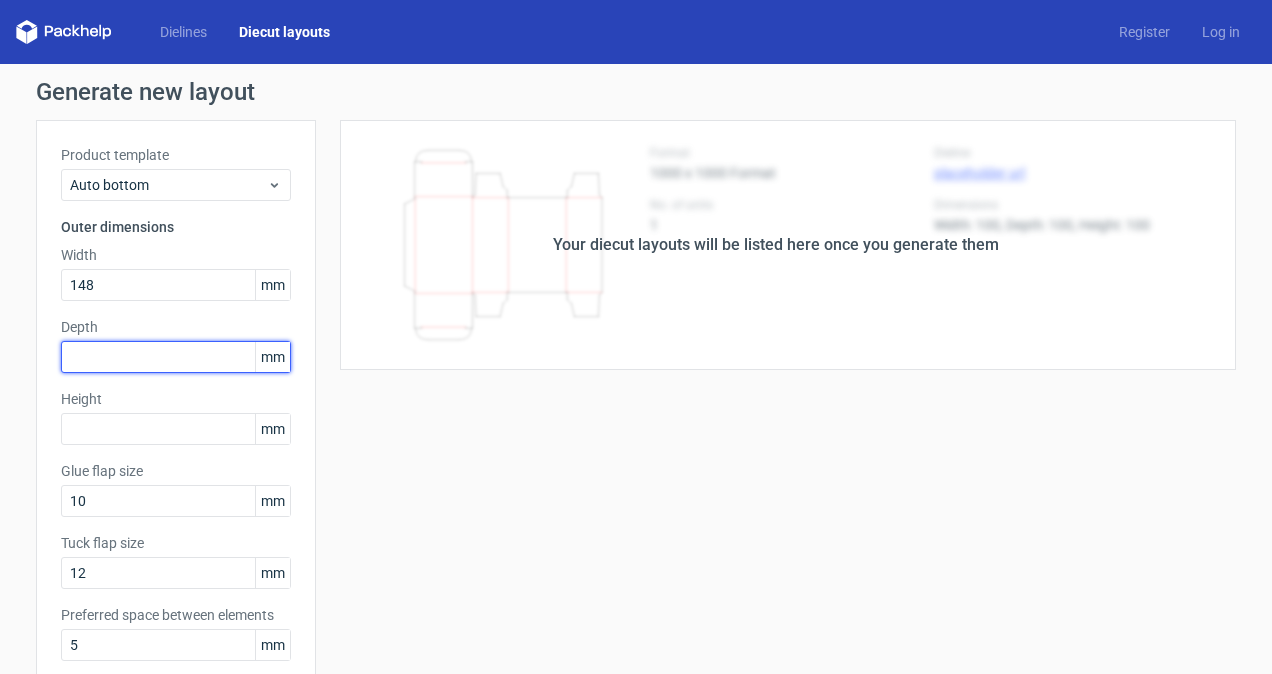 click at bounding box center [176, 357] 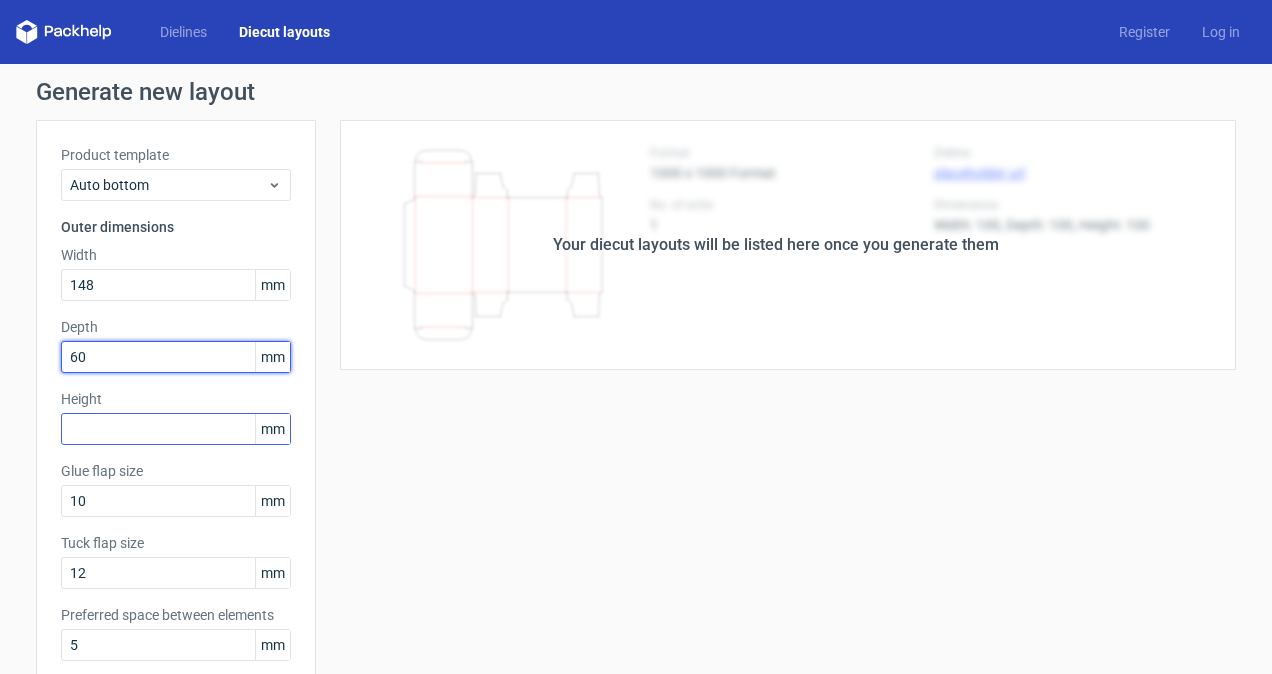 type on "60" 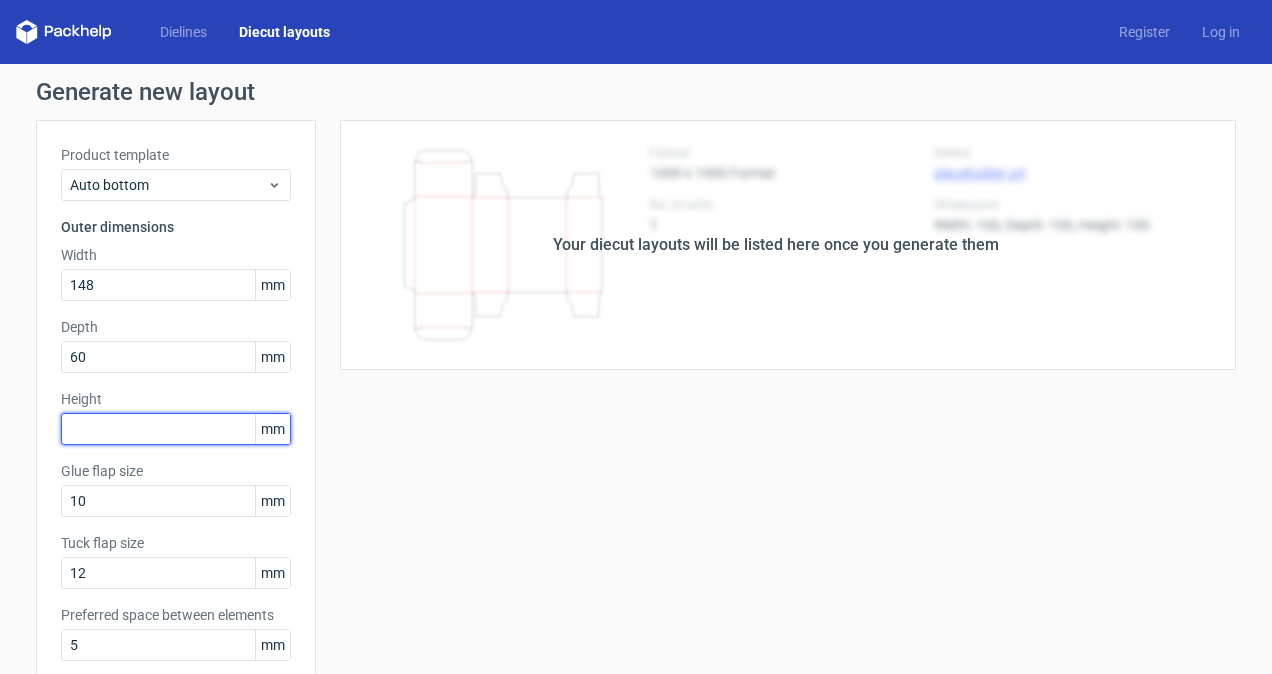 click at bounding box center (176, 429) 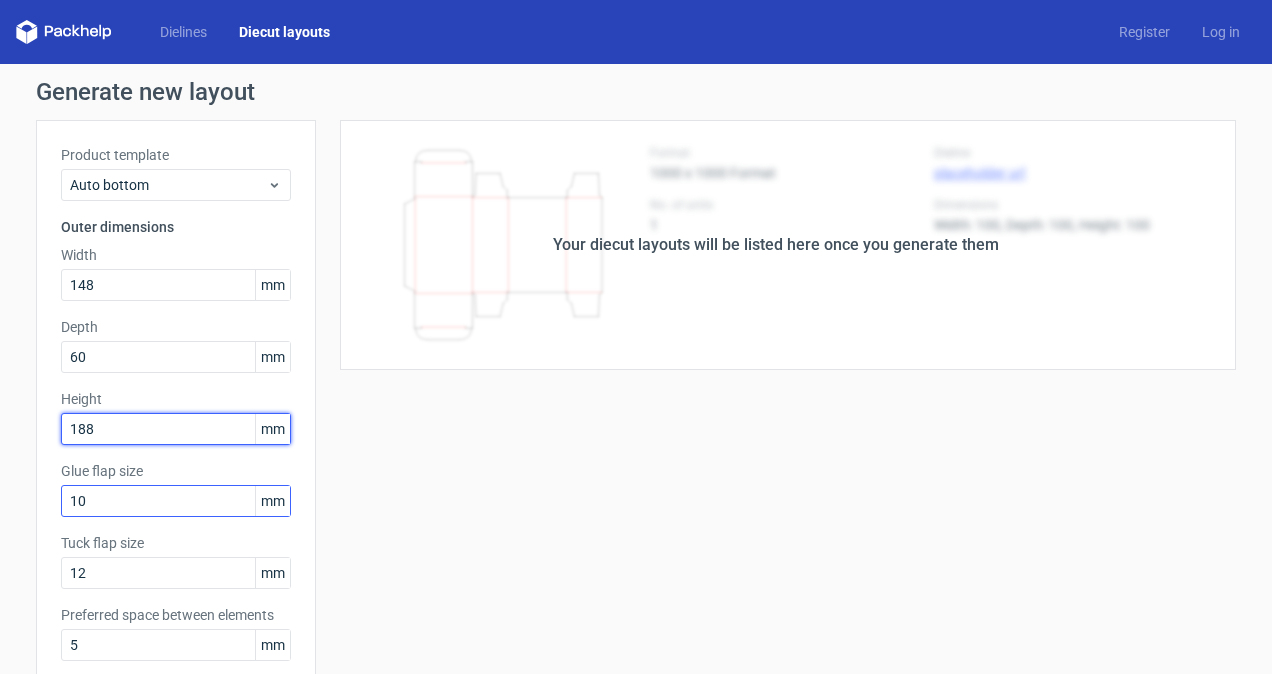 type on "188" 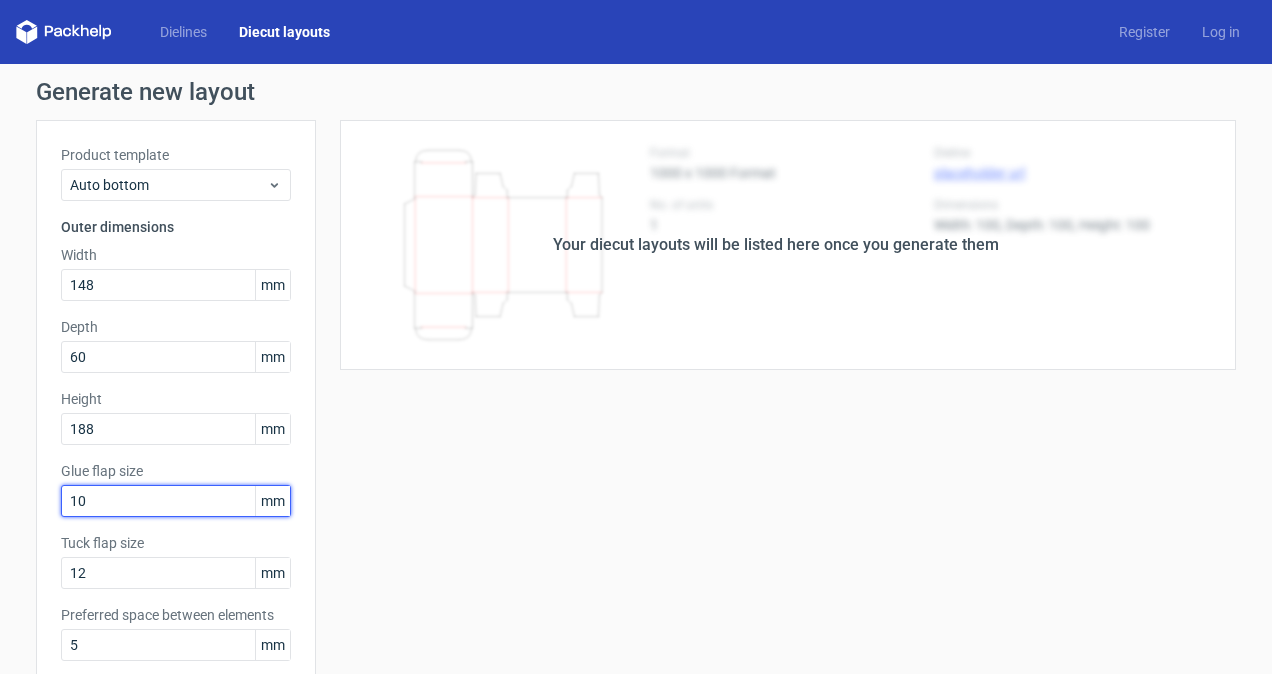 click on "10" at bounding box center [176, 501] 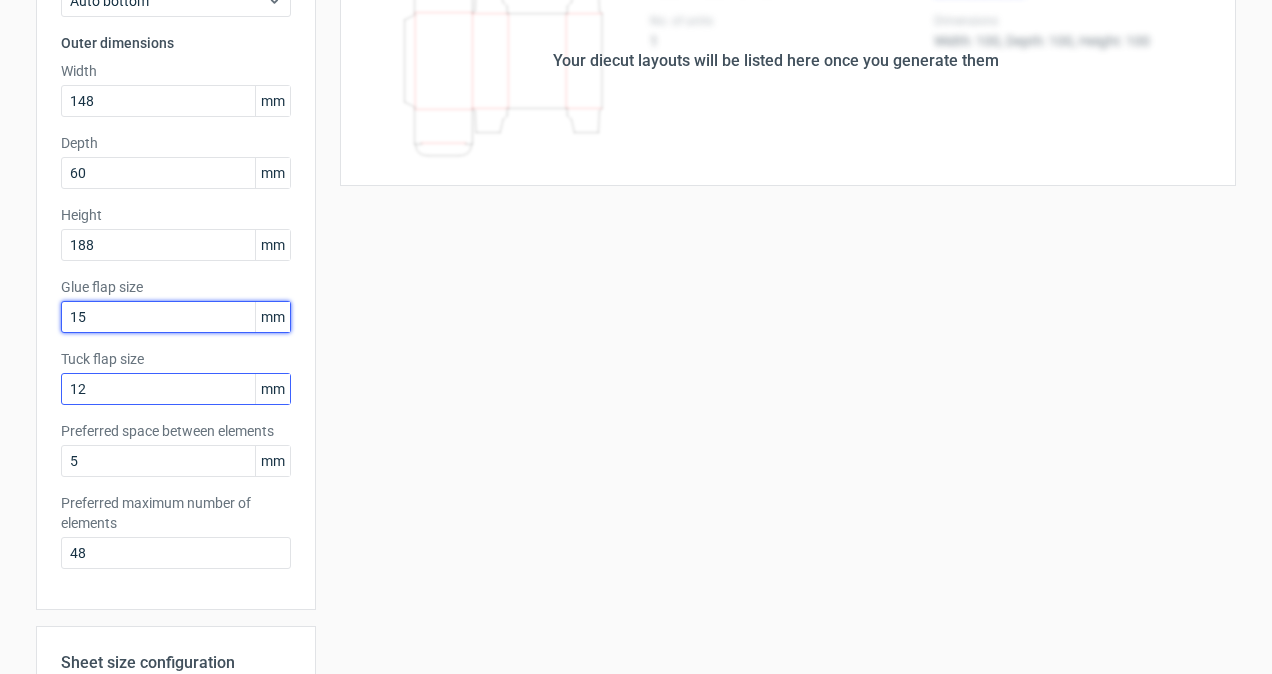 scroll, scrollTop: 189, scrollLeft: 0, axis: vertical 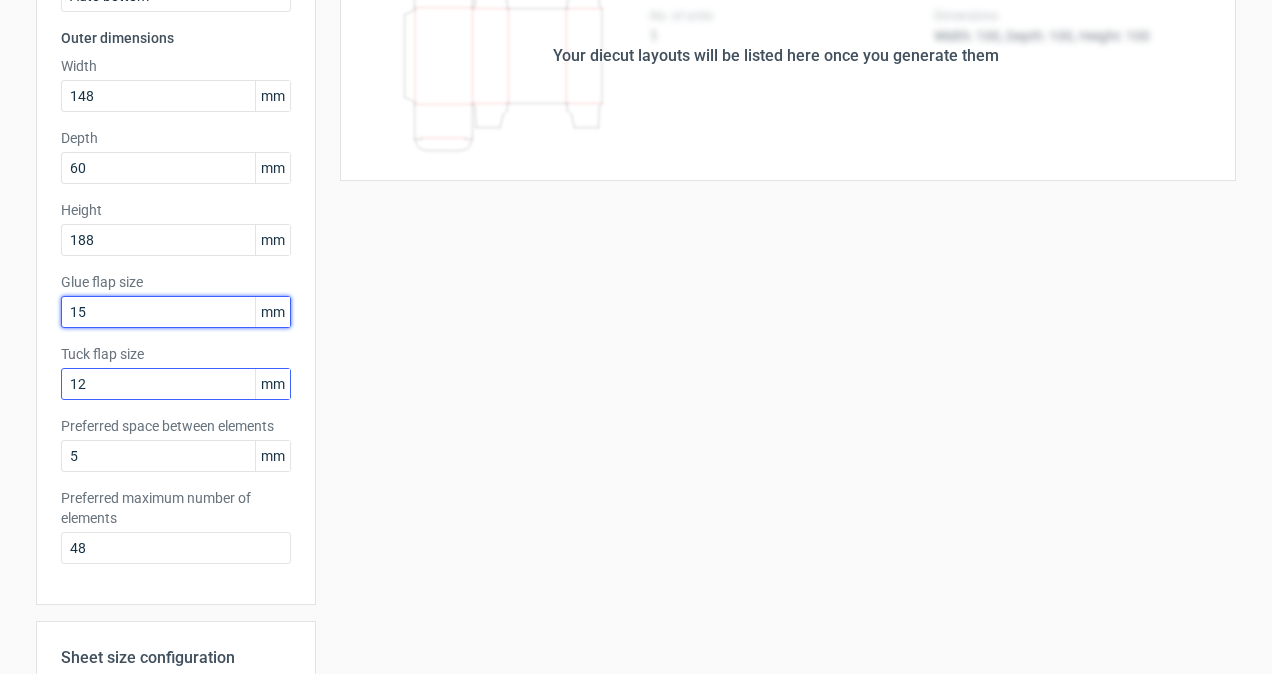 type on "15" 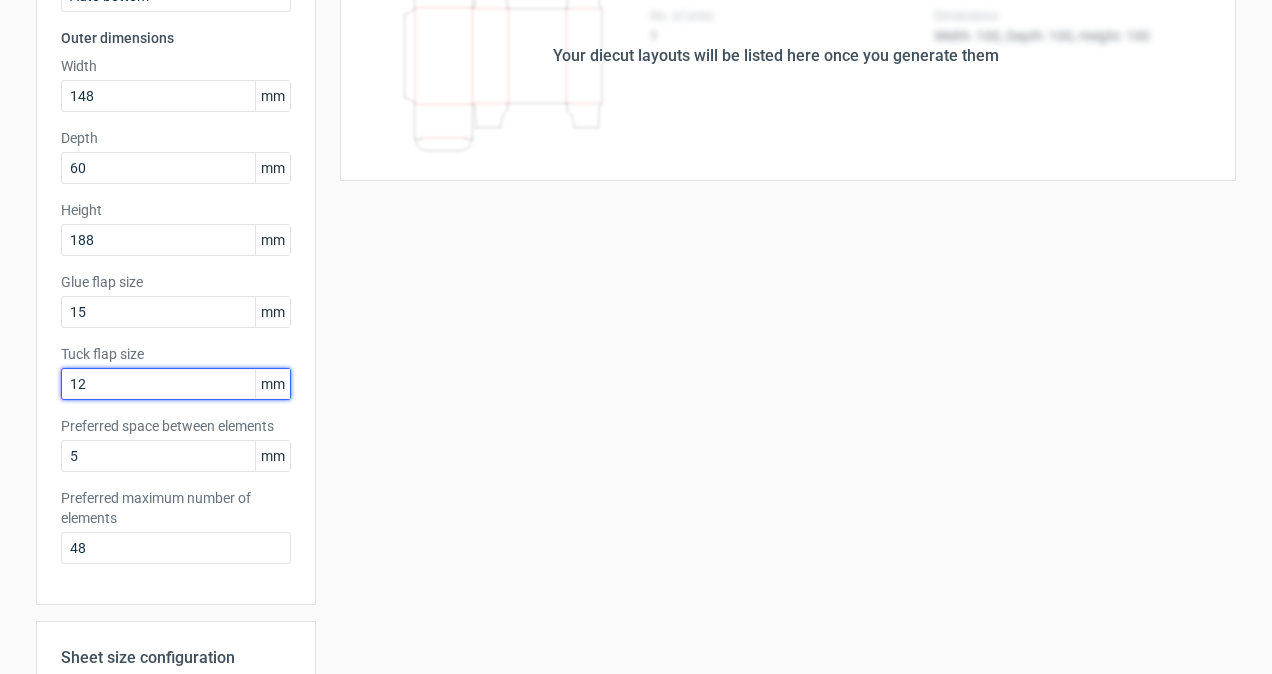 click on "12" at bounding box center [176, 384] 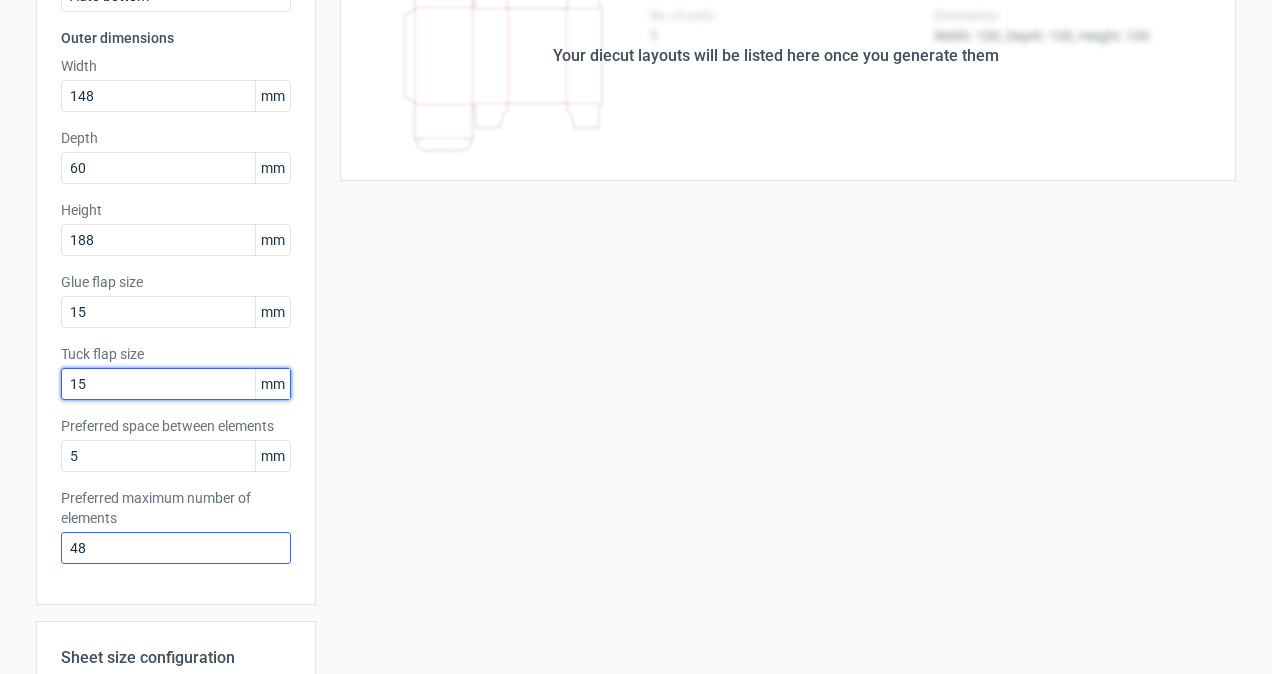 type on "15" 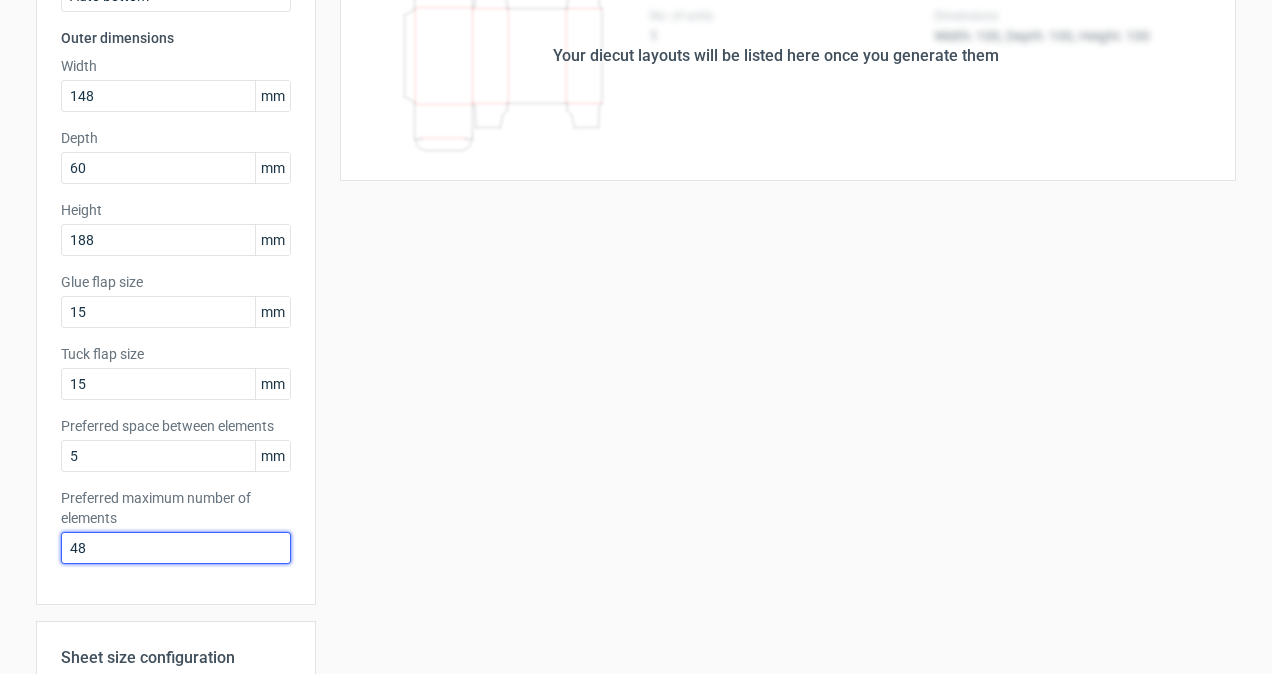 click on "48" at bounding box center (176, 548) 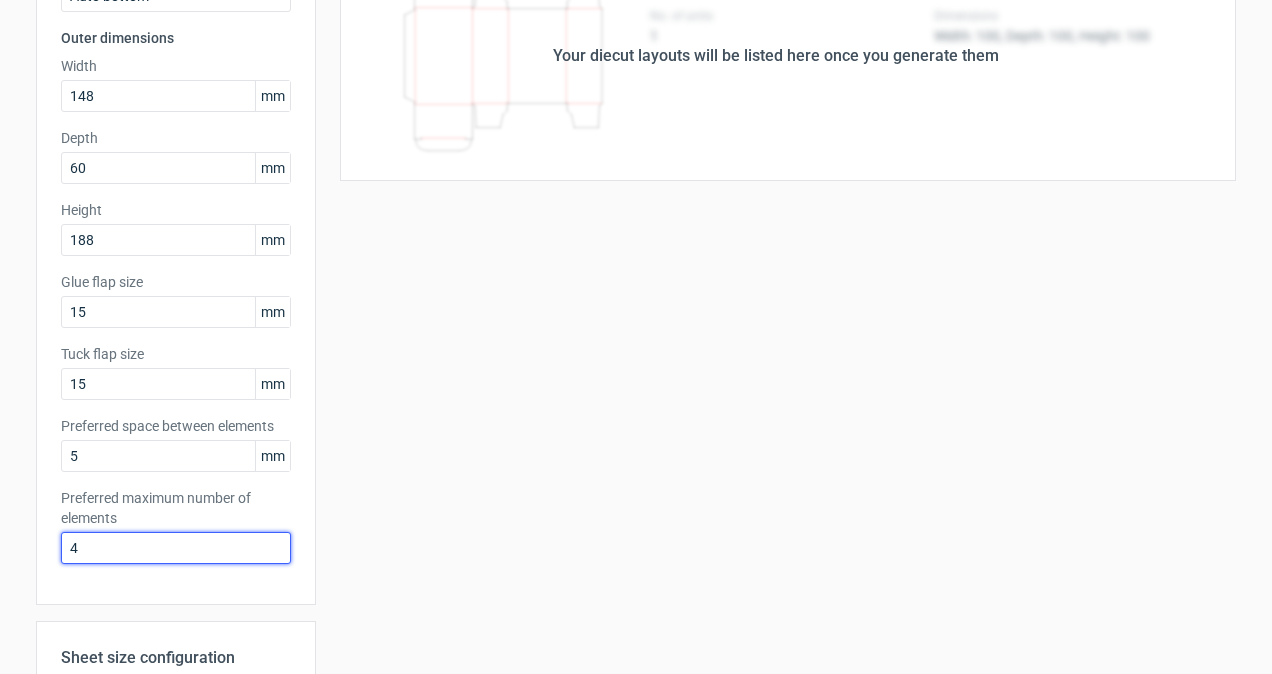 type on "4" 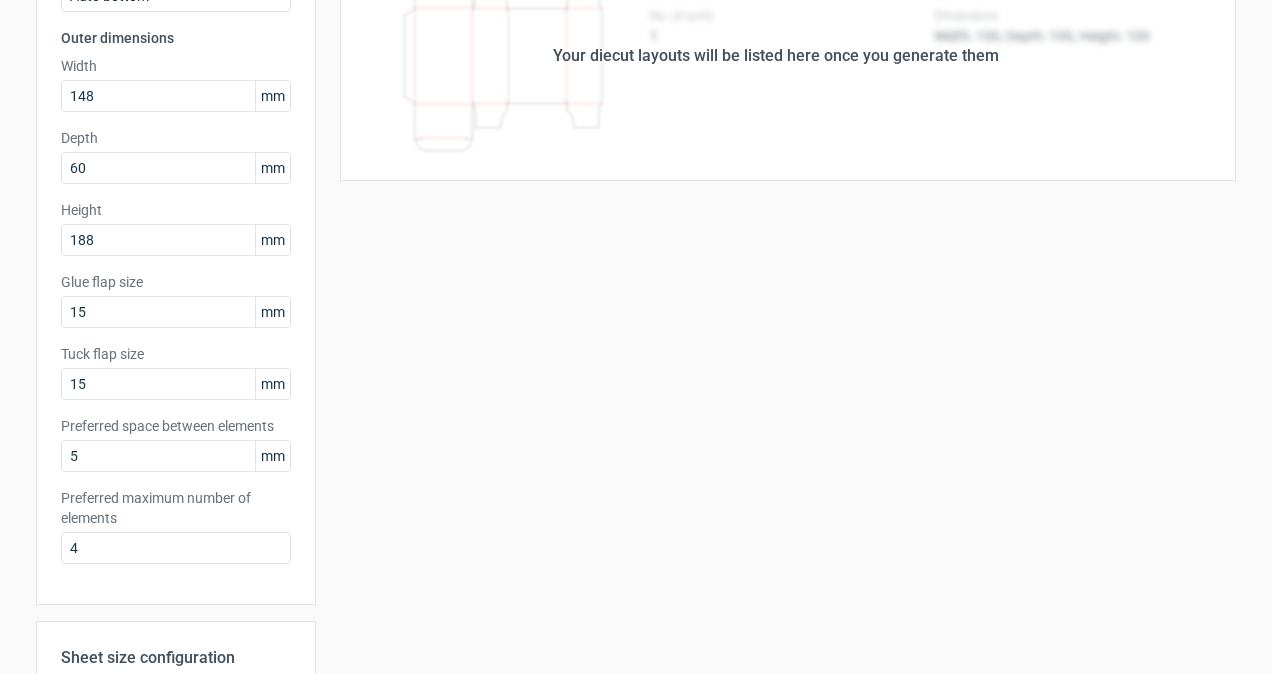 click on "Your diecut layouts will be listed here once you generate them  Height   Depth   Width  Format 1000 x 1000 Format No. of units 1 Dieline placeholder url Dimensions Width: 100, Depth: 100, Height: 100" at bounding box center (776, 473) 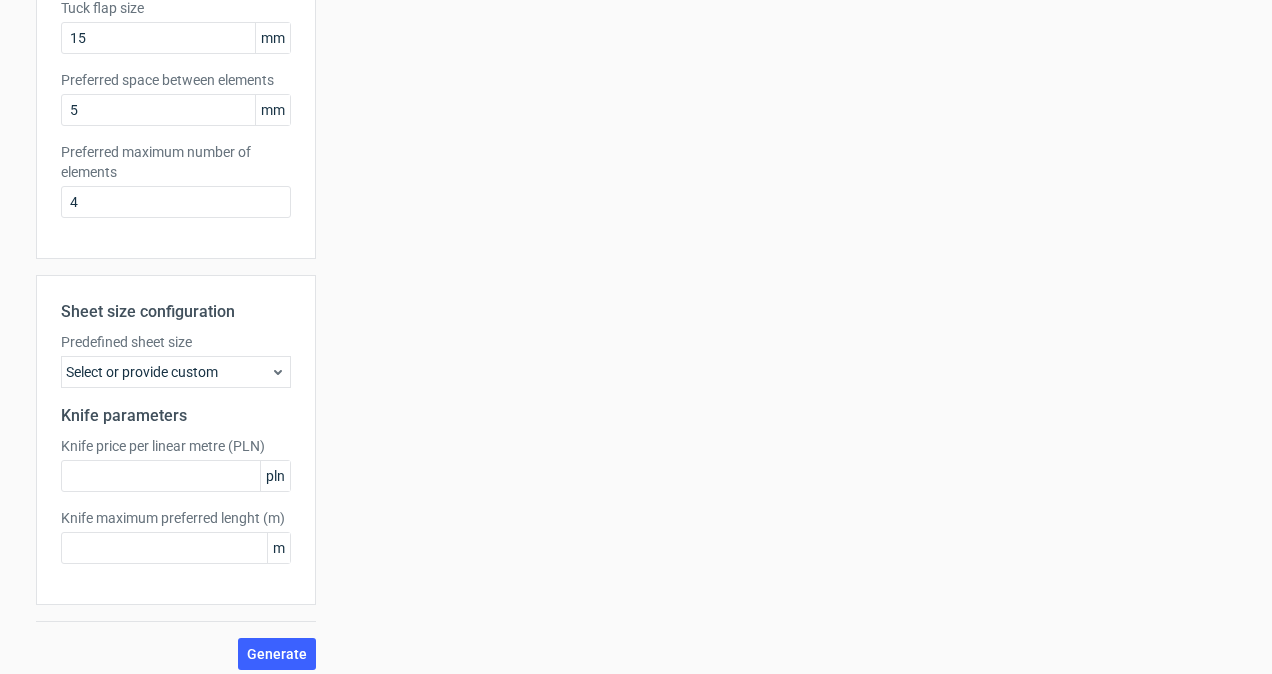 scroll, scrollTop: 536, scrollLeft: 0, axis: vertical 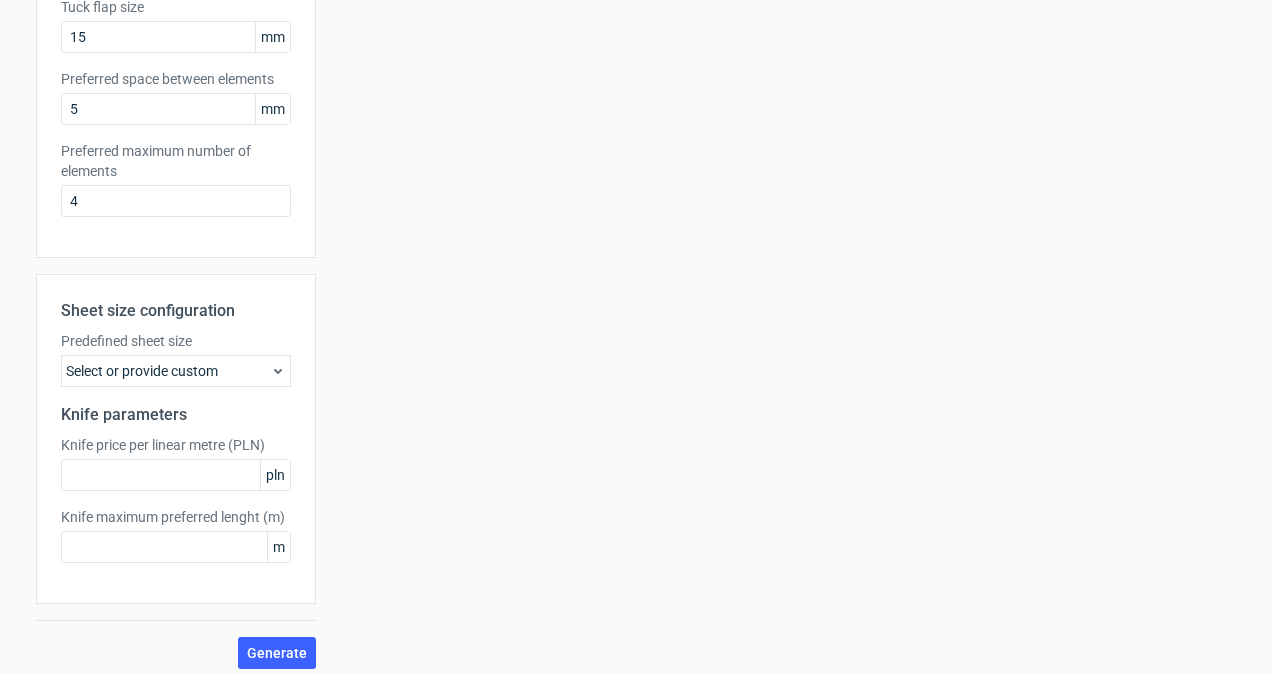 click on "Select or provide custom" at bounding box center (176, 371) 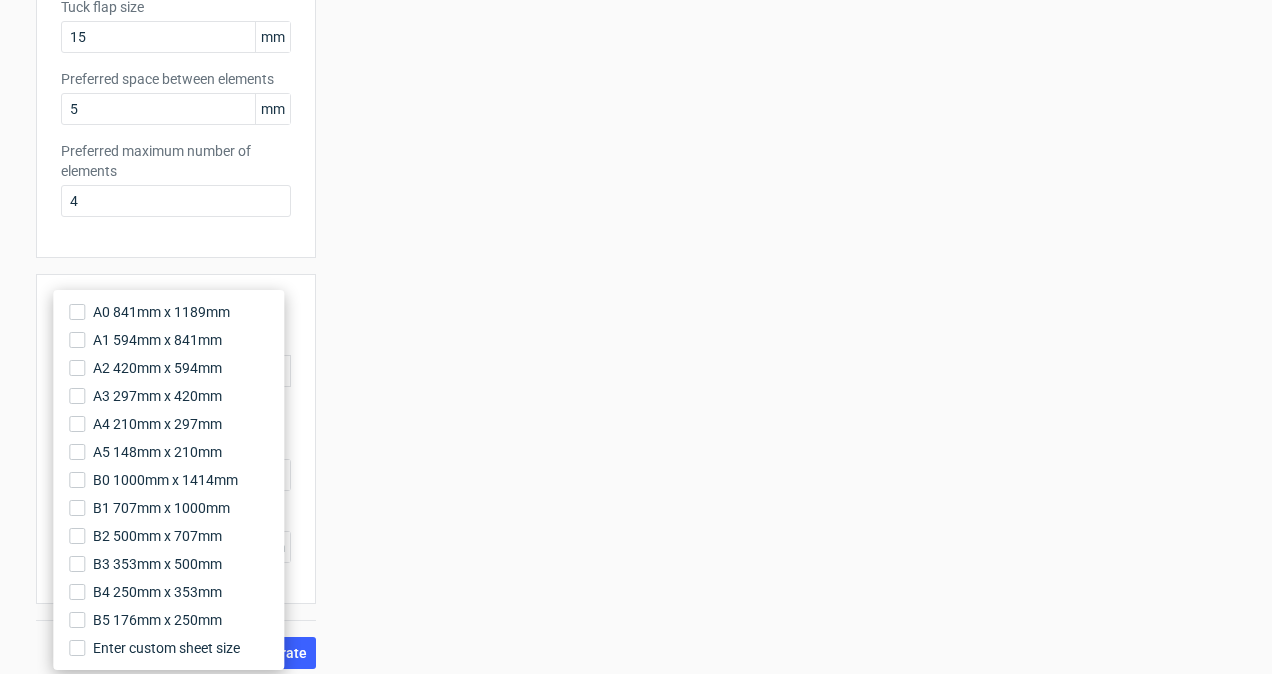click on "Your diecut layouts will be listed here once you generate them  Height   Depth   Width  Format 1000 x 1000 Format No. of units 1 Dieline placeholder url Dimensions Width: 100, Depth: 100, Height: 100" at bounding box center [776, 126] 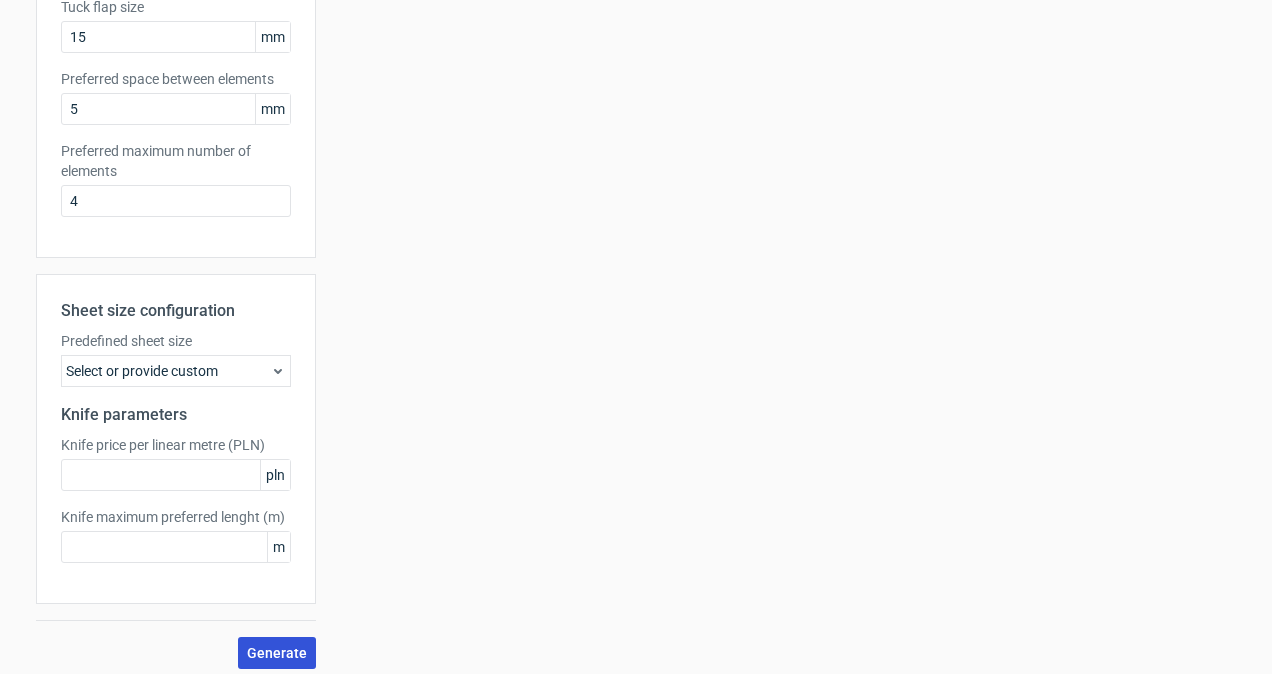 click on "Generate" at bounding box center (277, 653) 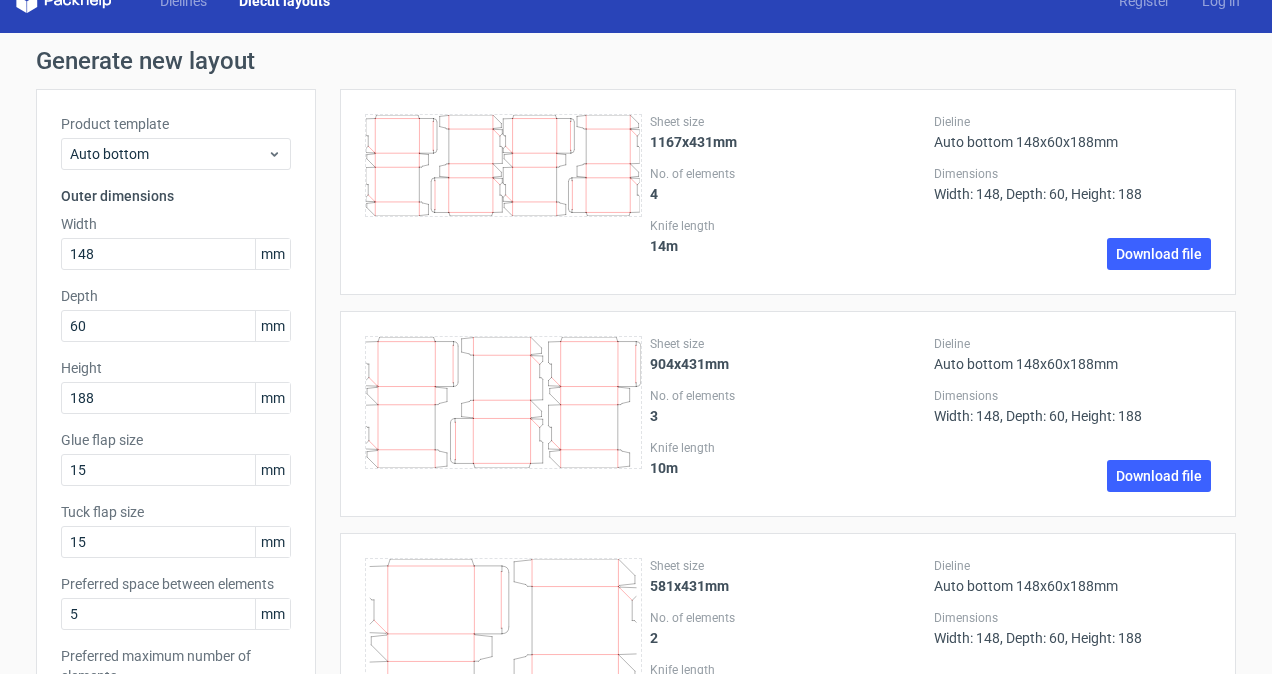 scroll, scrollTop: 0, scrollLeft: 0, axis: both 